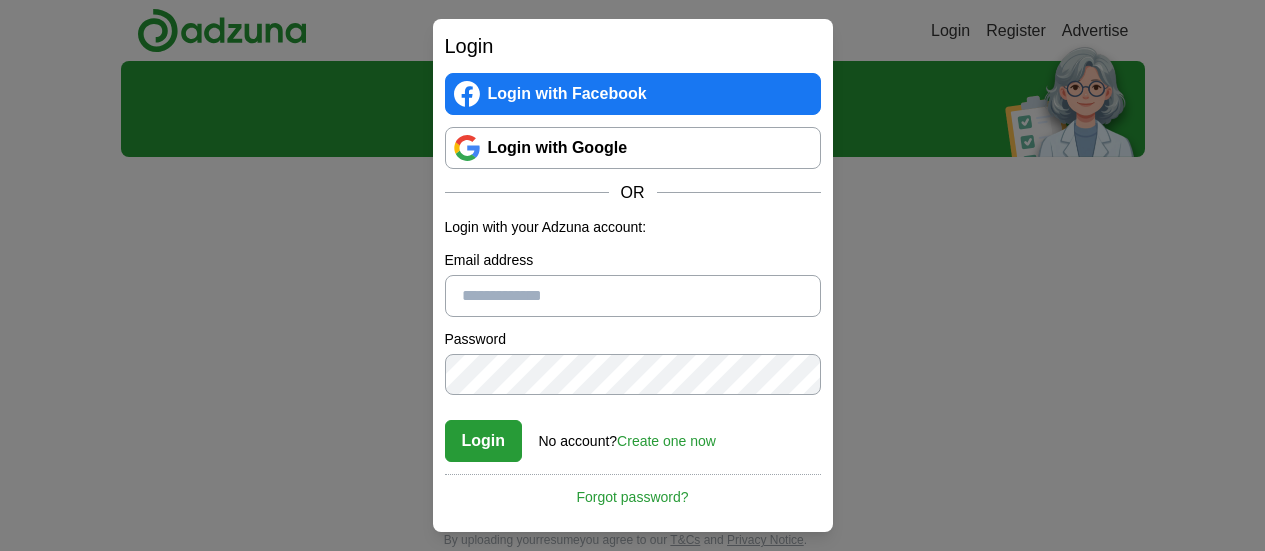 scroll, scrollTop: 0, scrollLeft: 0, axis: both 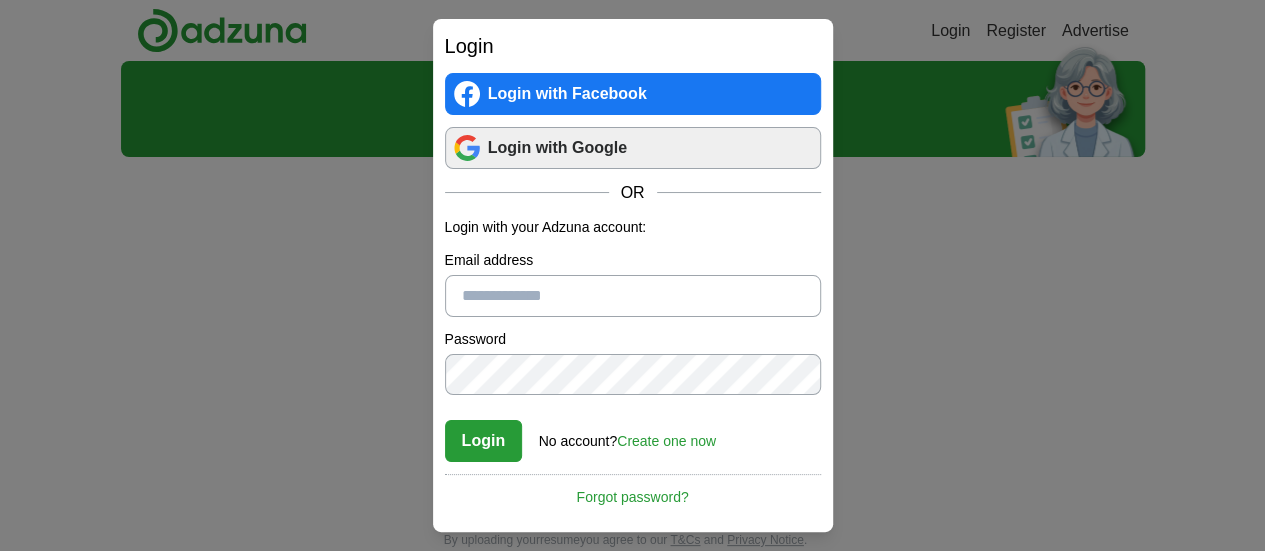 click on "Login with Google" at bounding box center [633, 148] 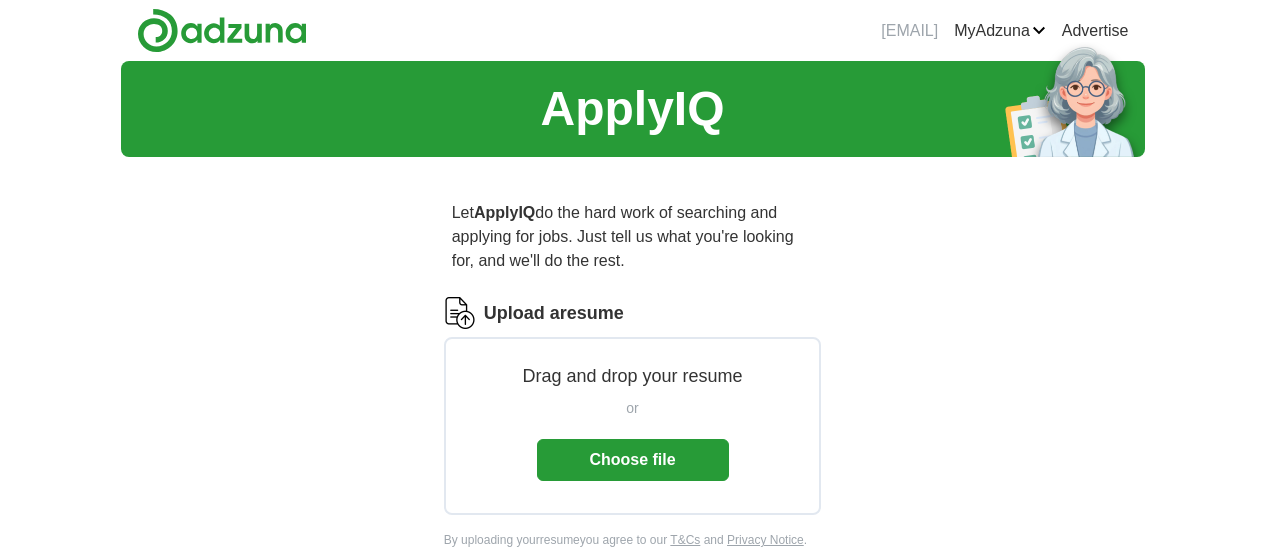 scroll, scrollTop: 0, scrollLeft: 0, axis: both 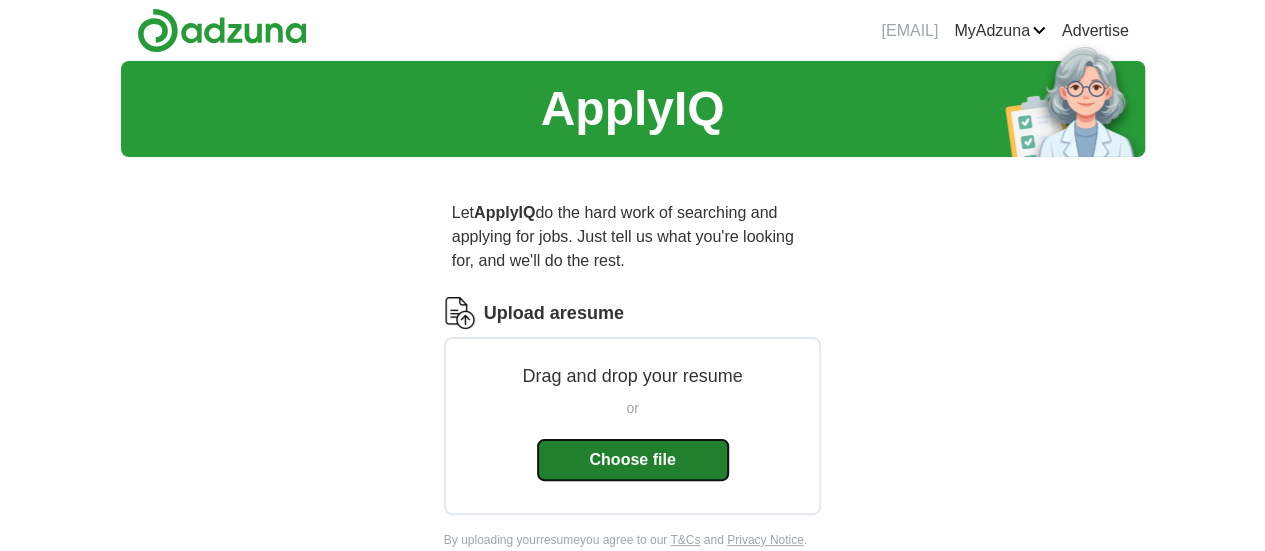 click on "Choose file" at bounding box center [633, 460] 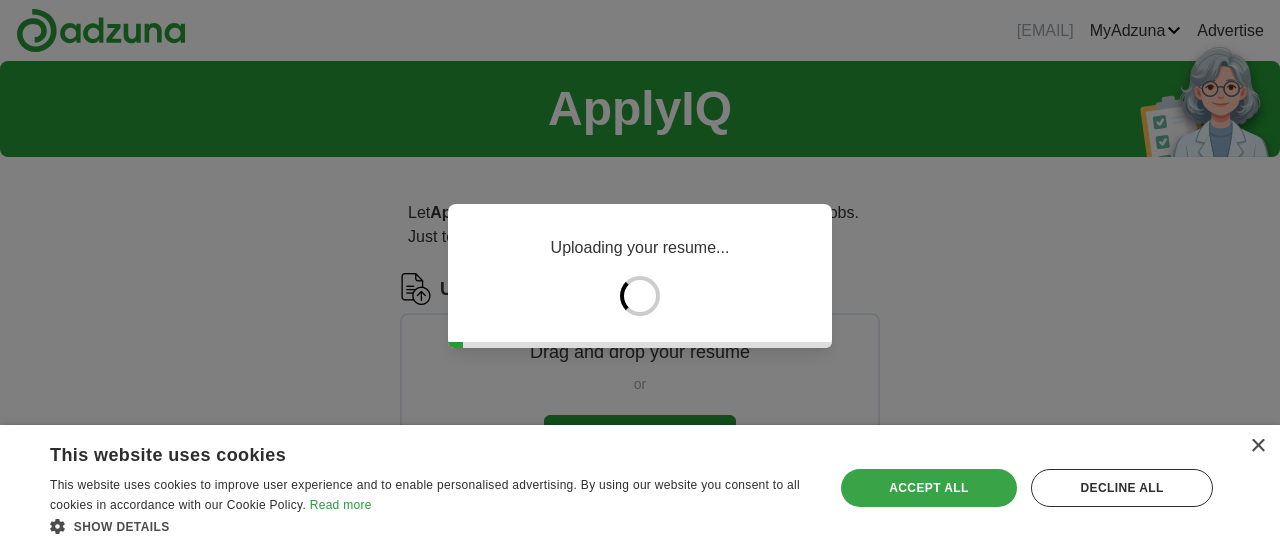 click on "Accept all" at bounding box center [929, 488] 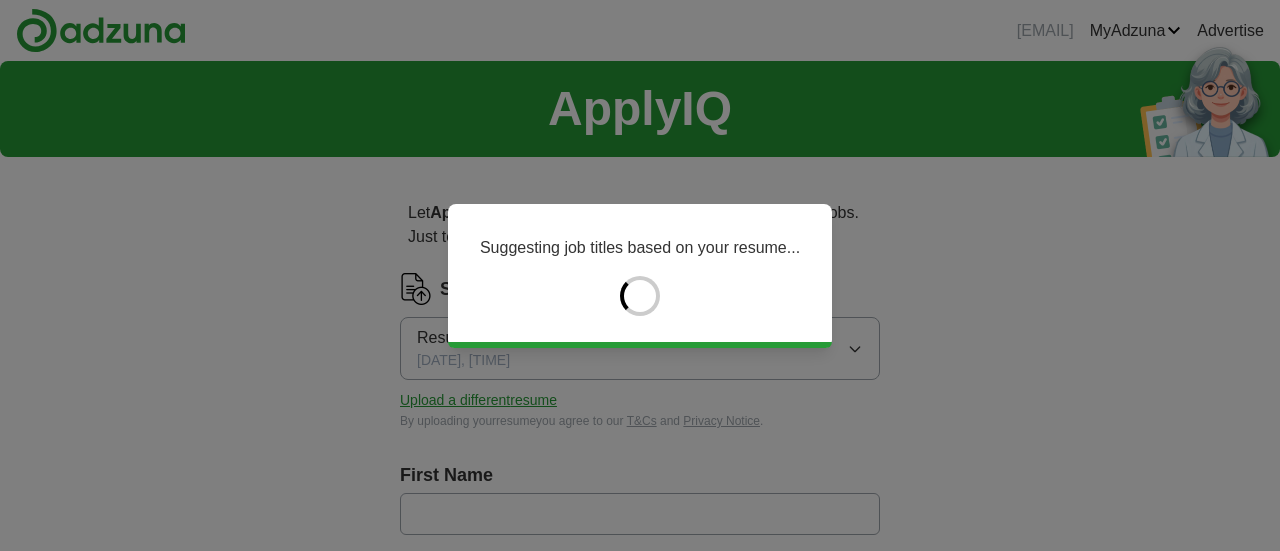 type on "****" 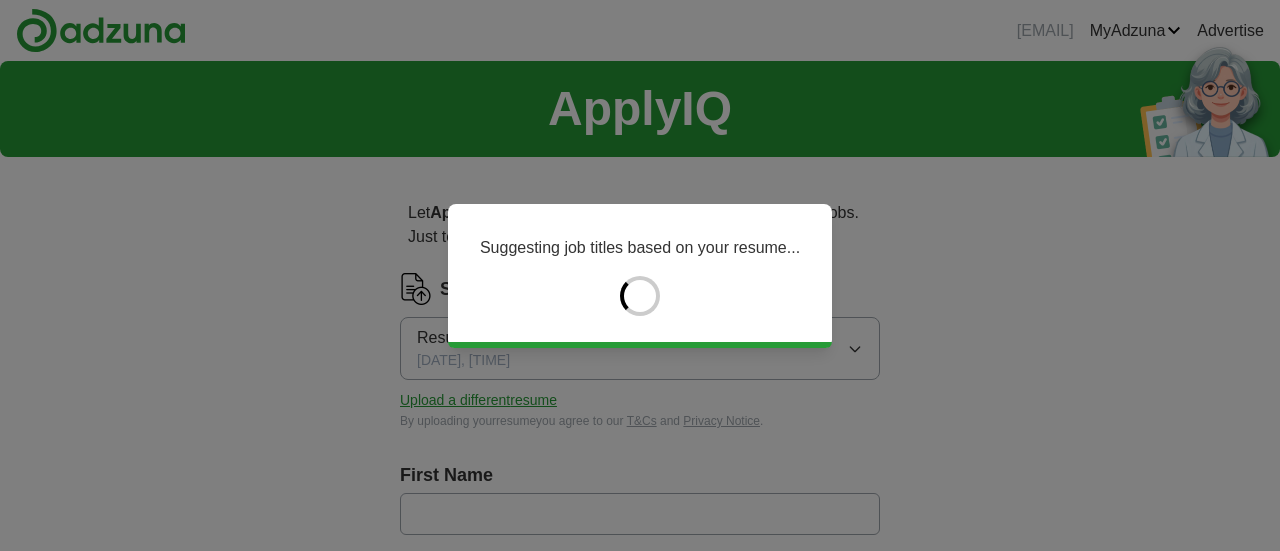 type on "**********" 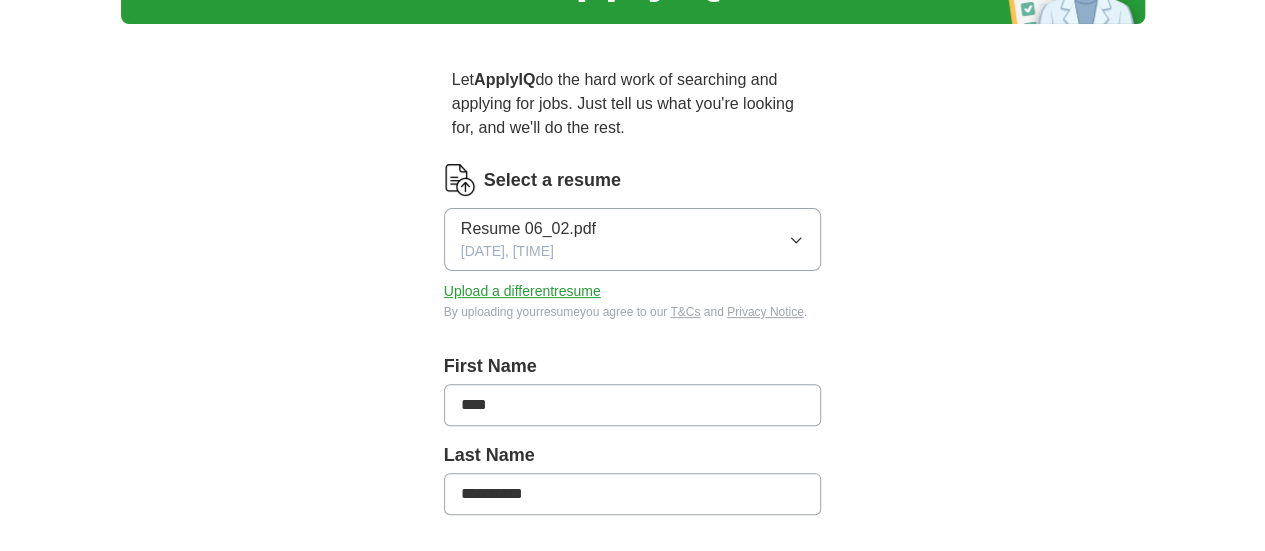 scroll, scrollTop: 142, scrollLeft: 0, axis: vertical 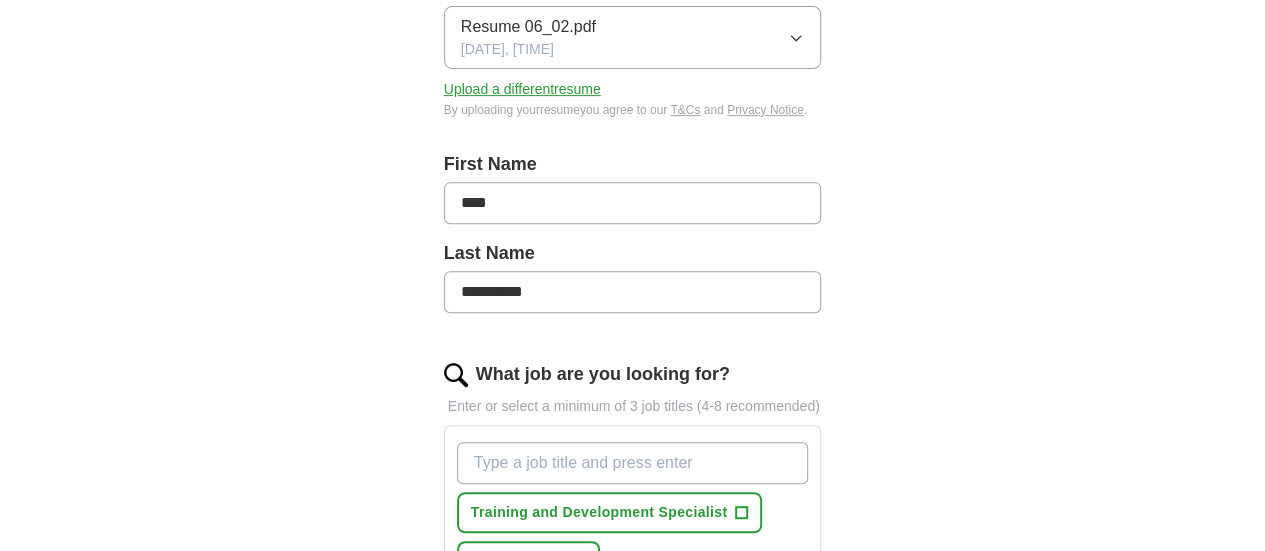 click on "****" at bounding box center [633, 203] 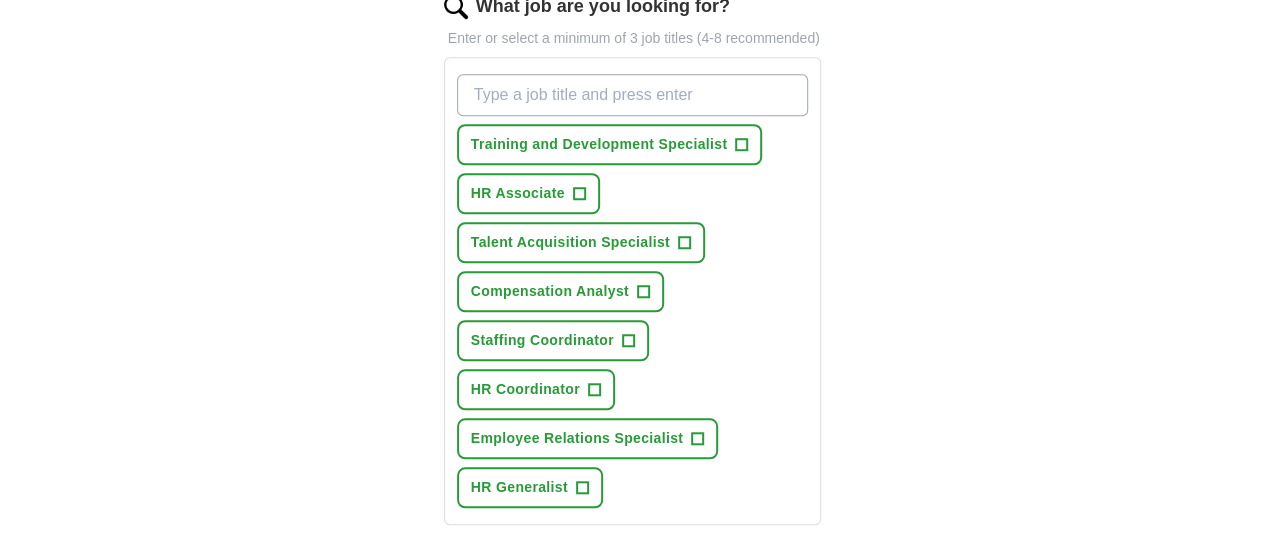 scroll, scrollTop: 707, scrollLeft: 0, axis: vertical 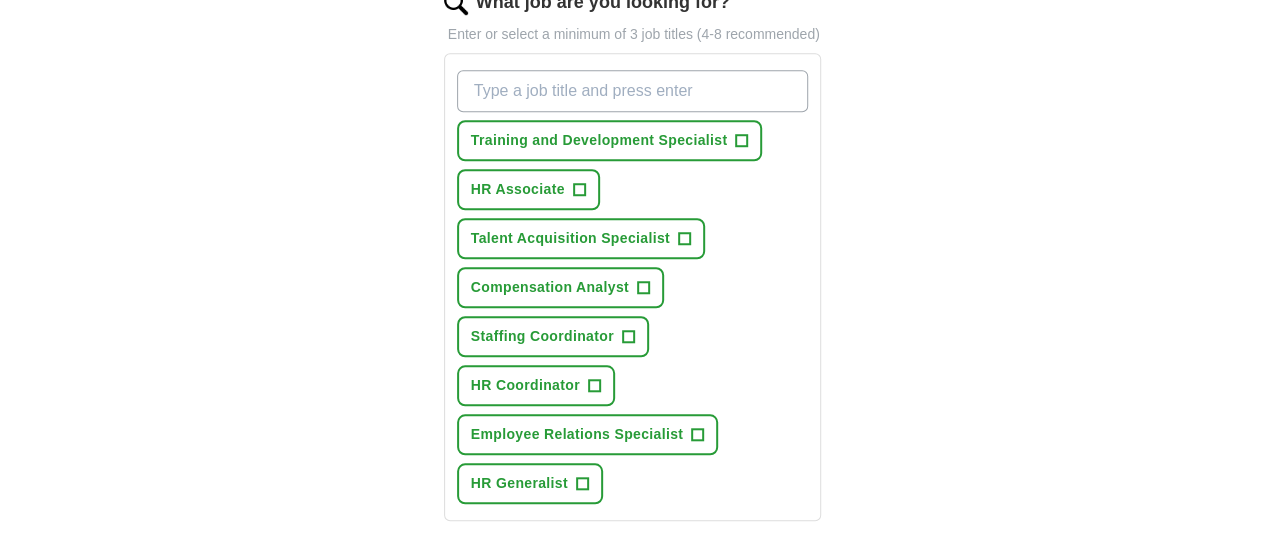 type on "******" 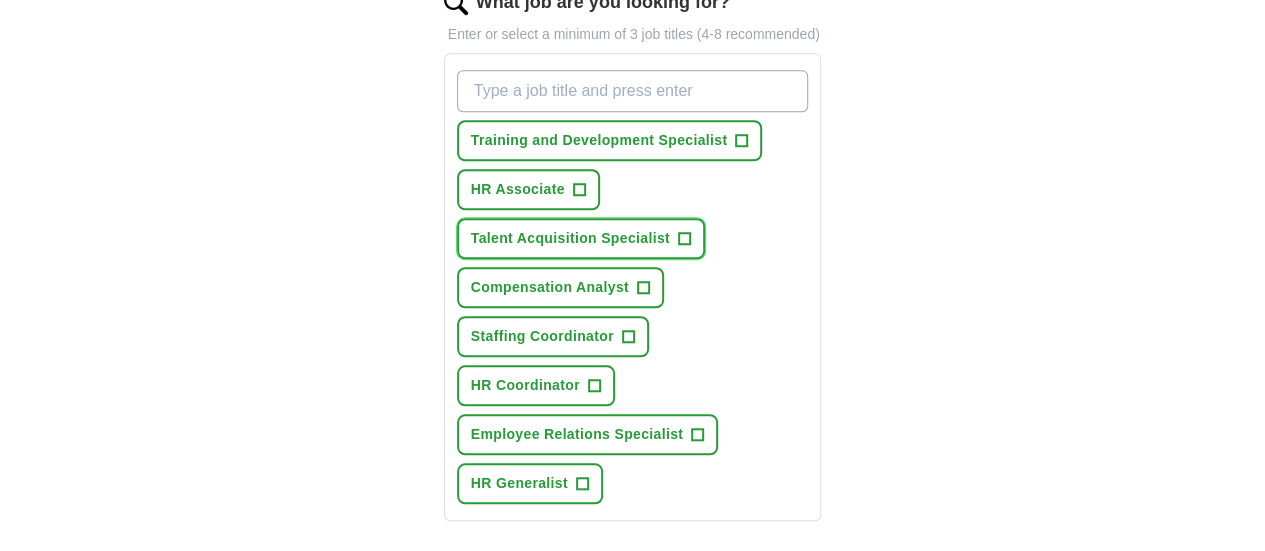 click on "+" at bounding box center [684, 239] 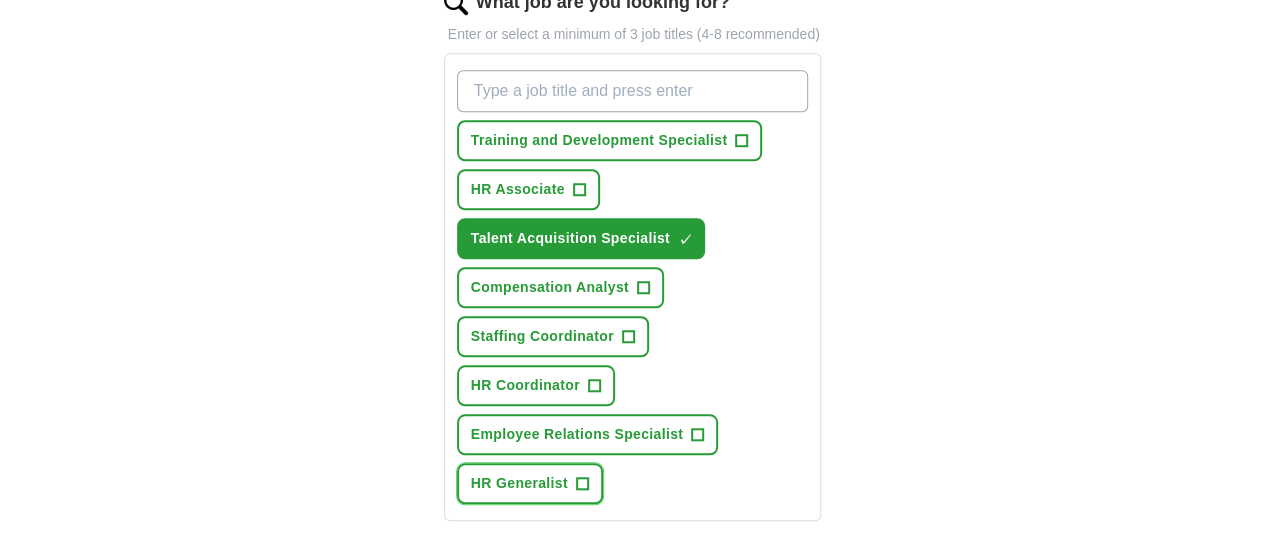 click on "+" at bounding box center (582, 484) 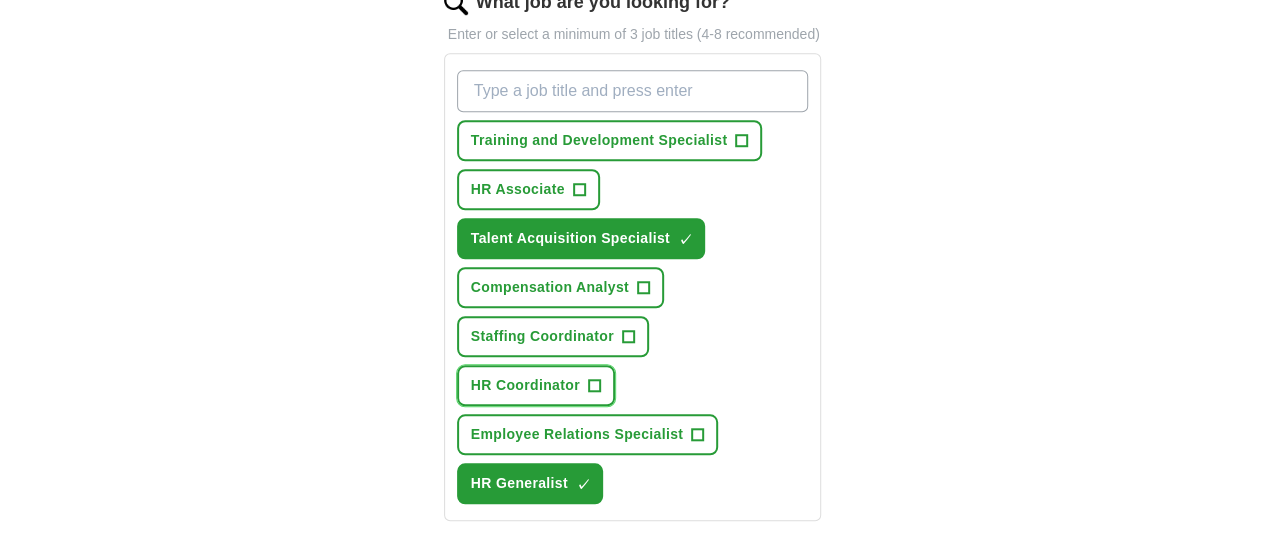click on "HR Coordinator +" at bounding box center [536, 385] 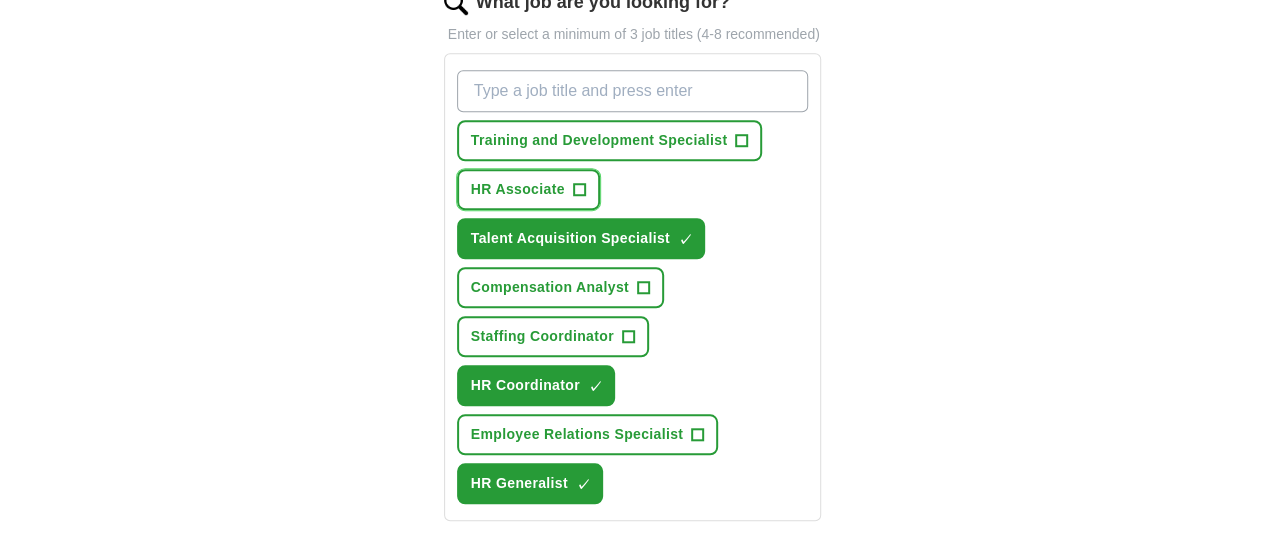 click on "+" at bounding box center [579, 190] 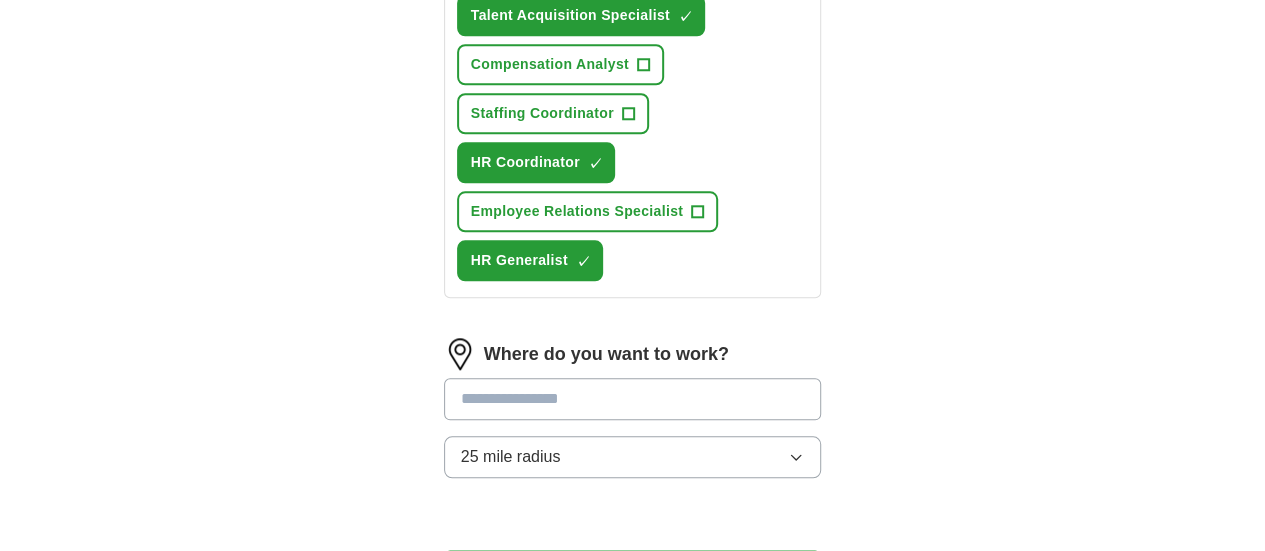 scroll, scrollTop: 921, scrollLeft: 0, axis: vertical 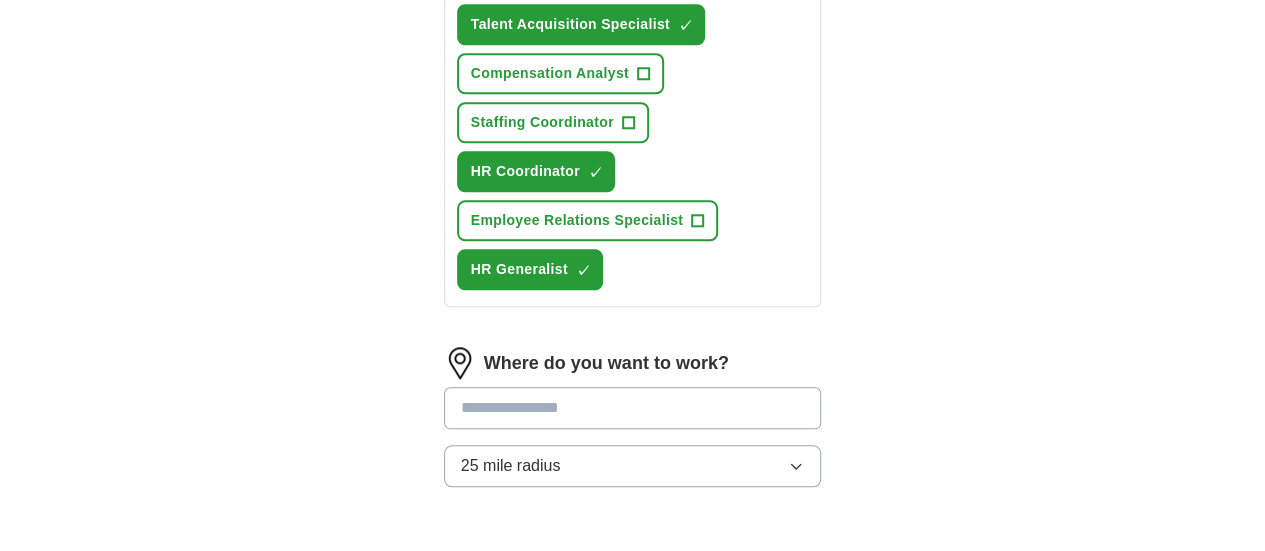 click at bounding box center [633, 408] 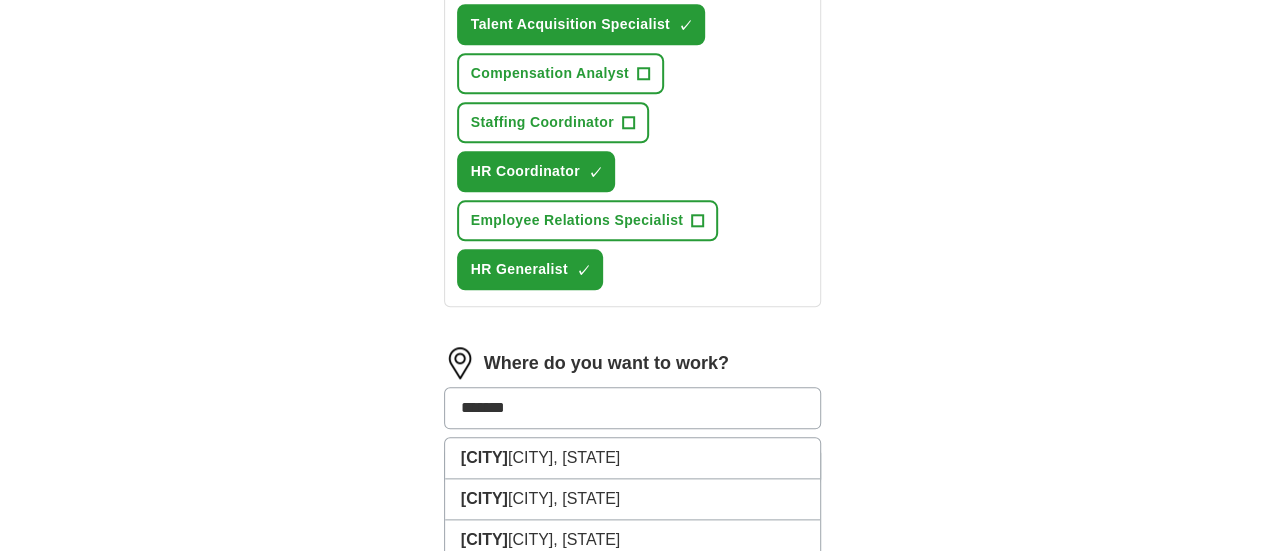 type on "********" 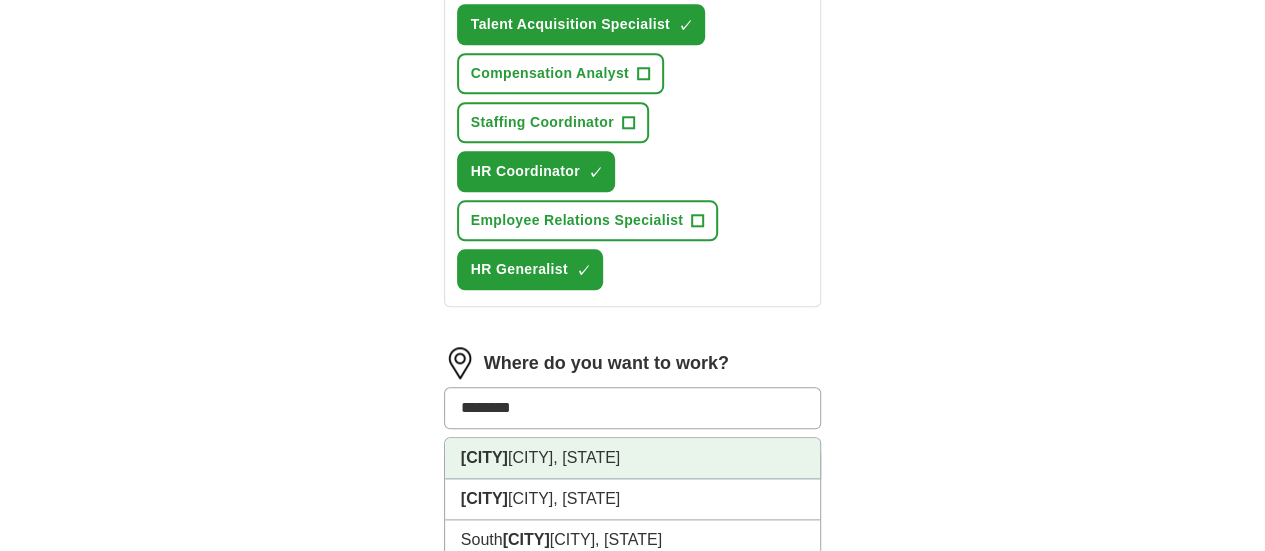 click on "[CITY], [STATE]" at bounding box center (633, 458) 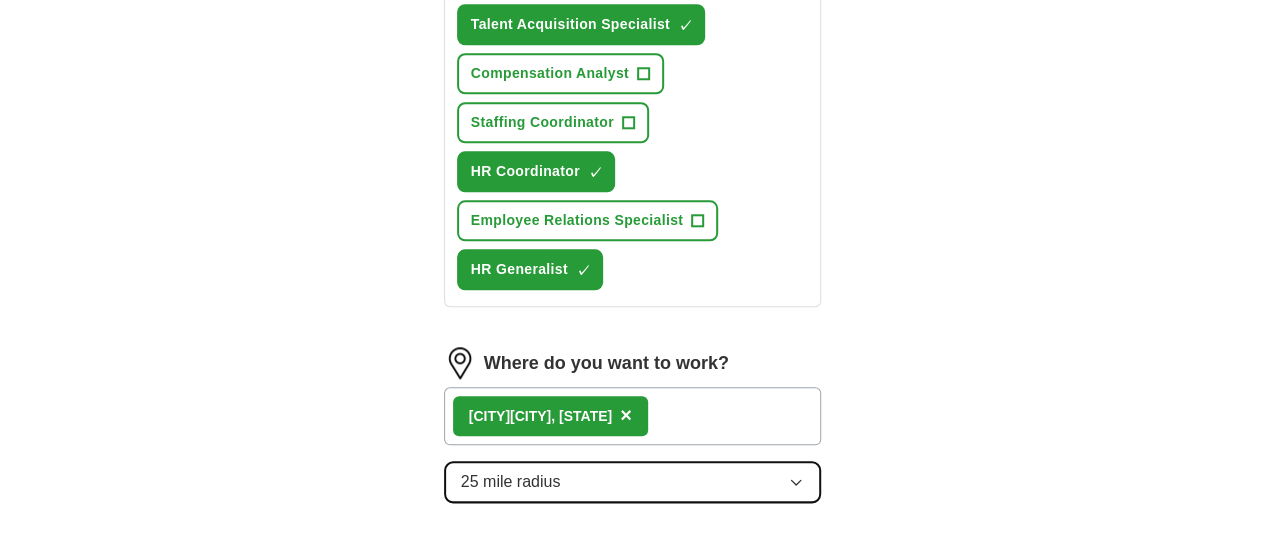 click on "25 mile radius" at bounding box center (633, 482) 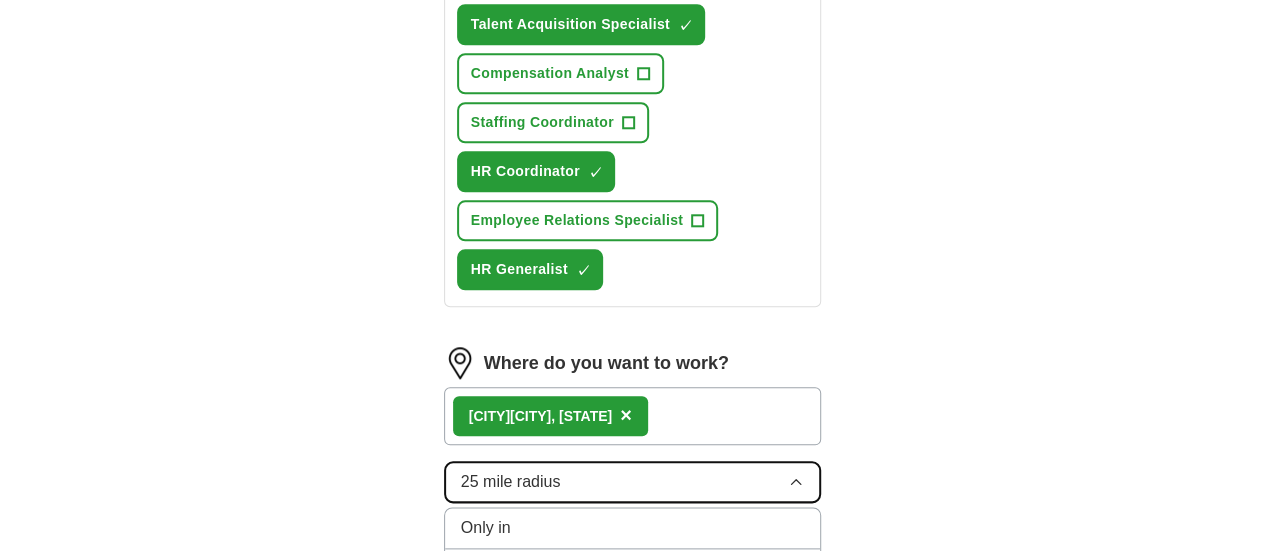 click on "25 mile radius" at bounding box center (633, 482) 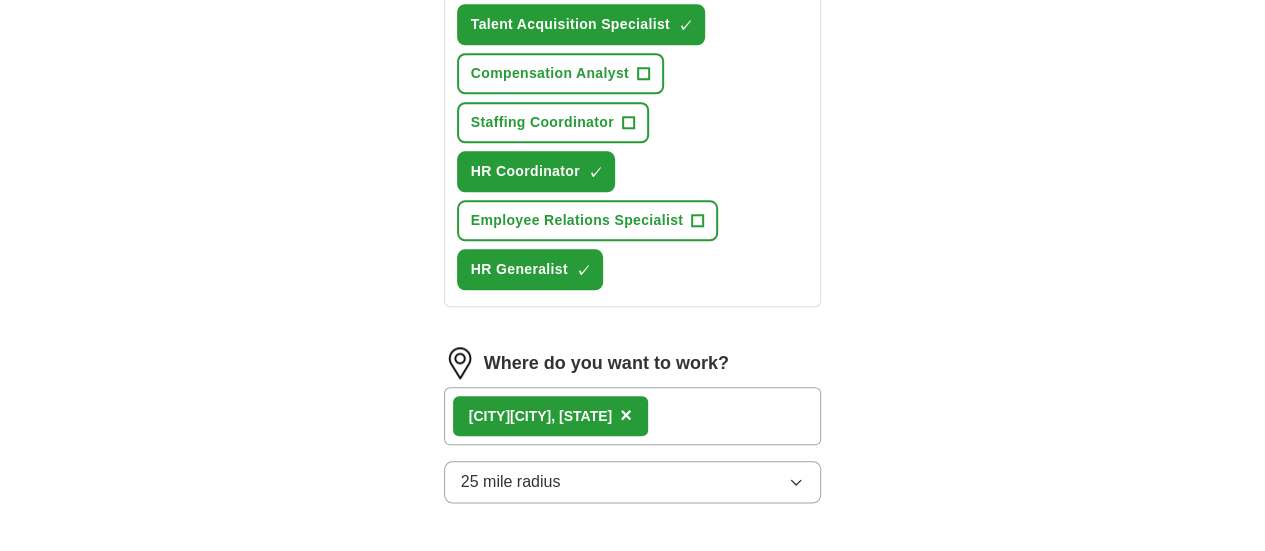click on "Start applying for jobs" at bounding box center (633, 596) 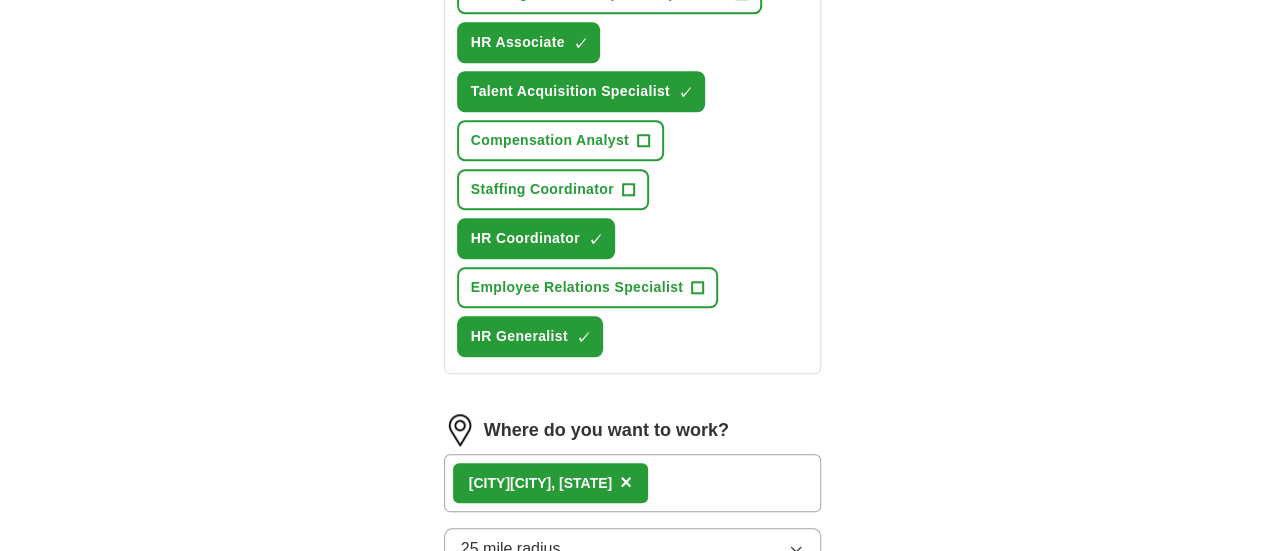 select on "**" 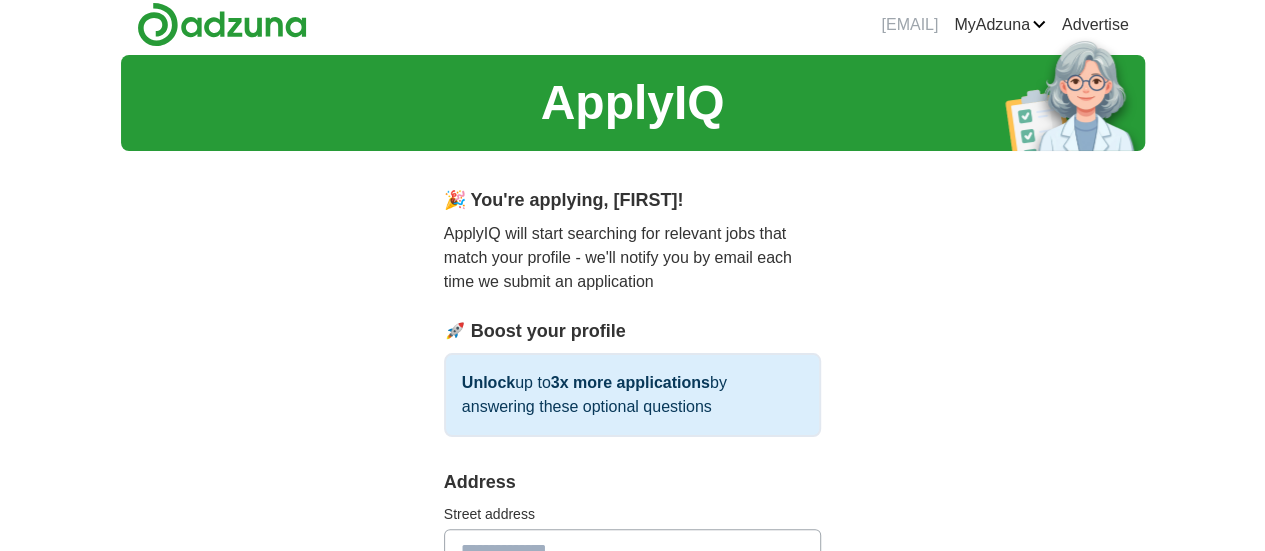 scroll, scrollTop: 0, scrollLeft: 0, axis: both 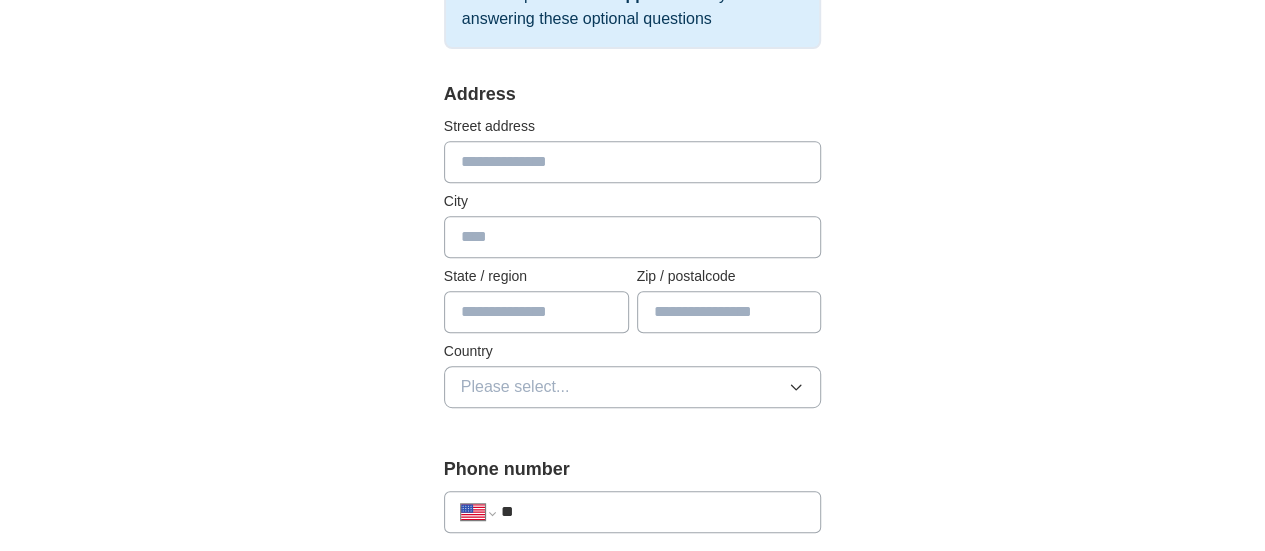 click at bounding box center (633, 162) 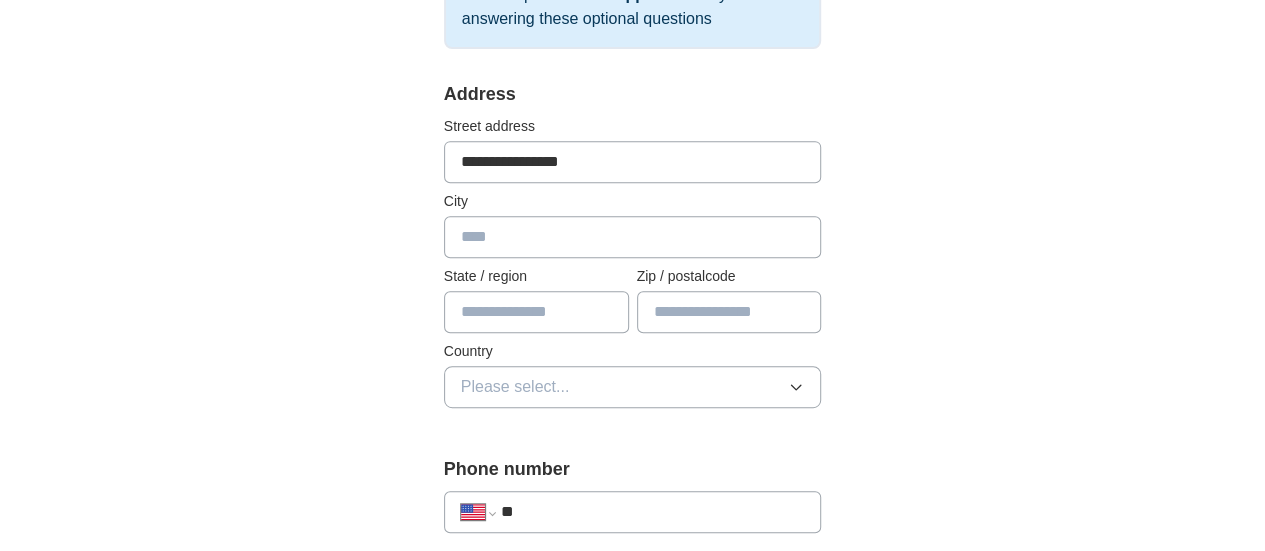 type on "*********" 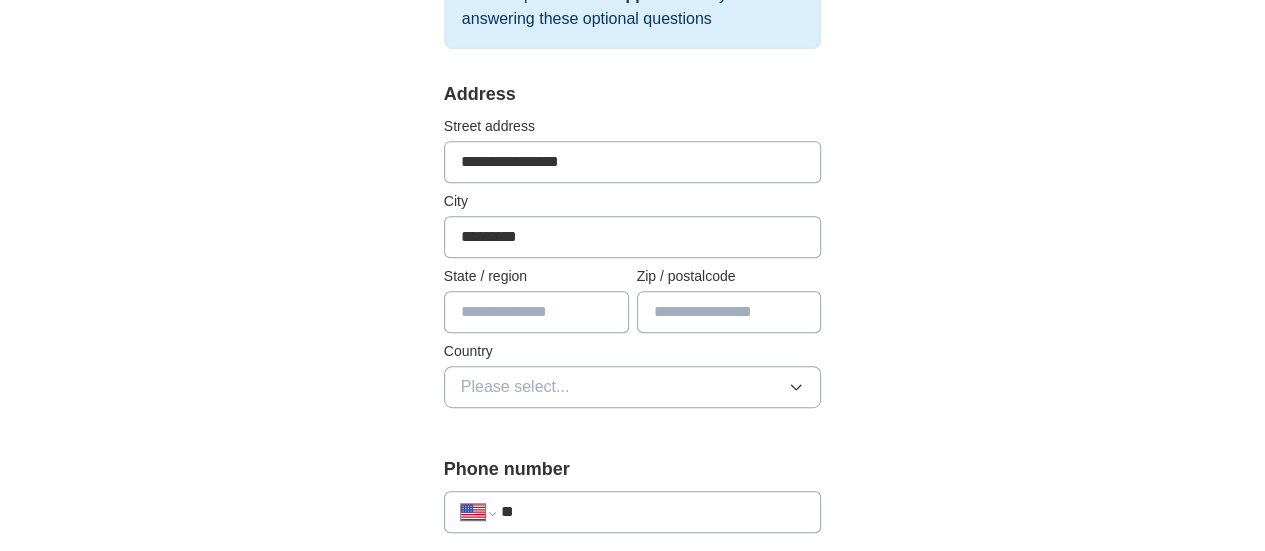 type on "**" 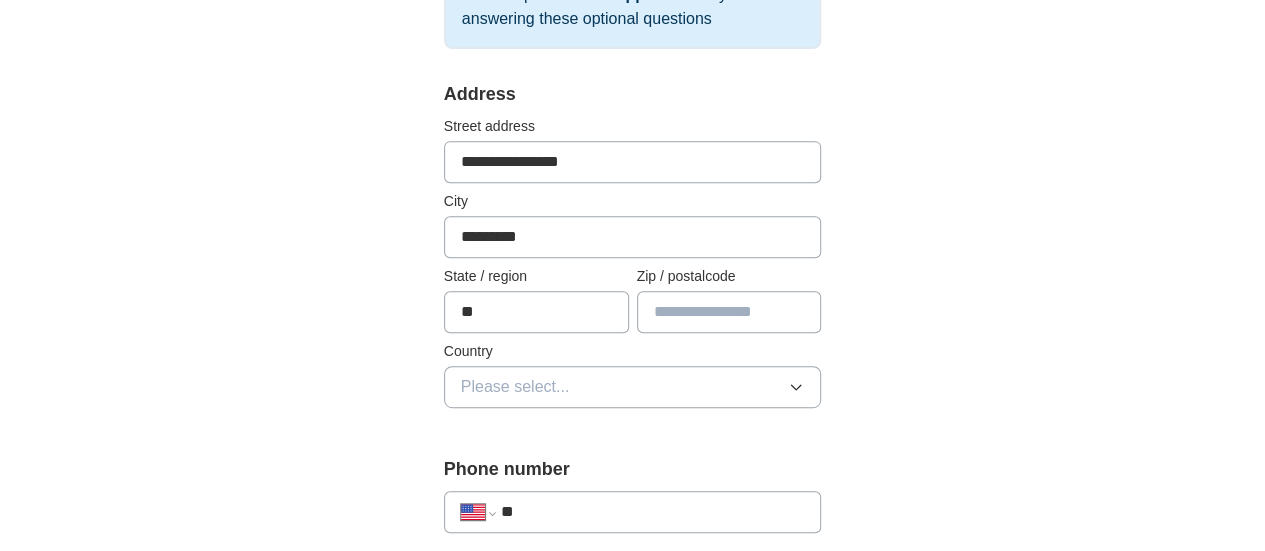 type on "*****" 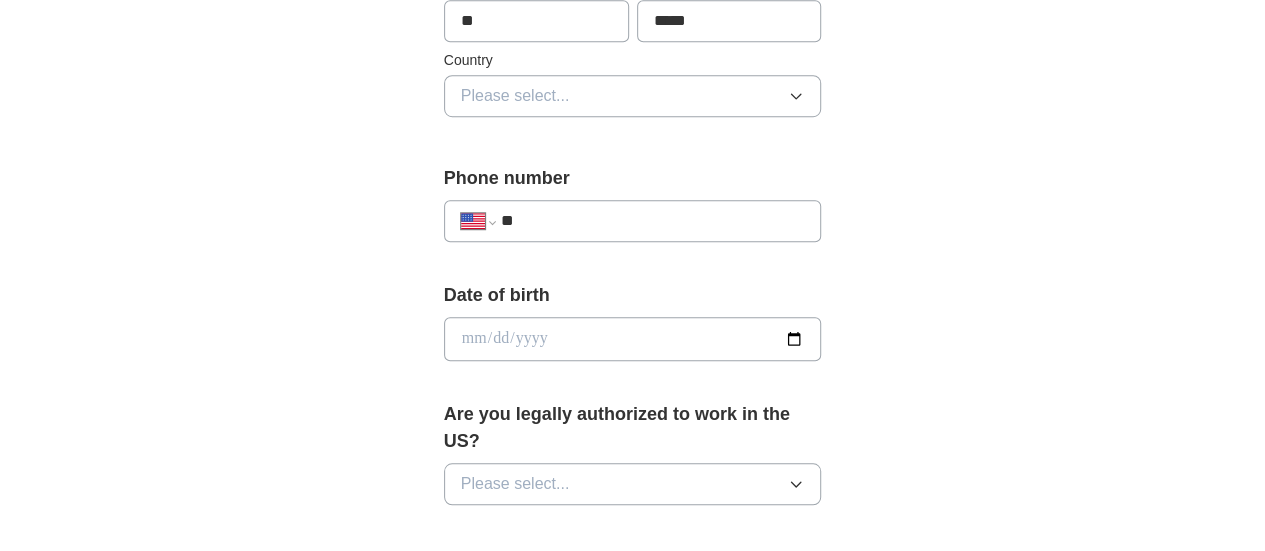 scroll, scrollTop: 704, scrollLeft: 0, axis: vertical 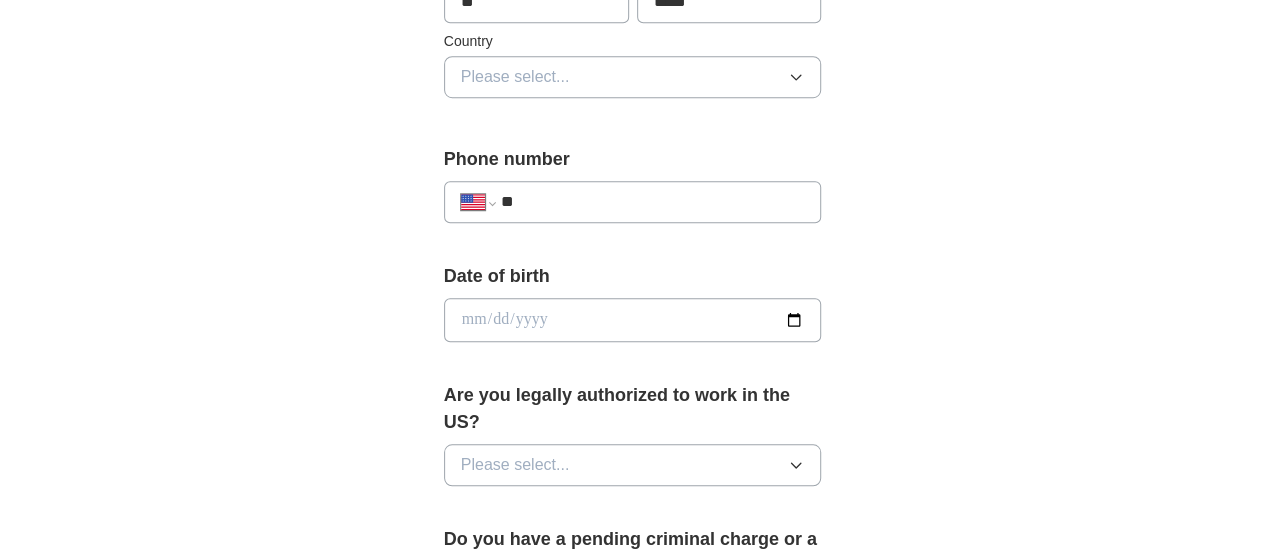 click on "**" at bounding box center [653, 202] 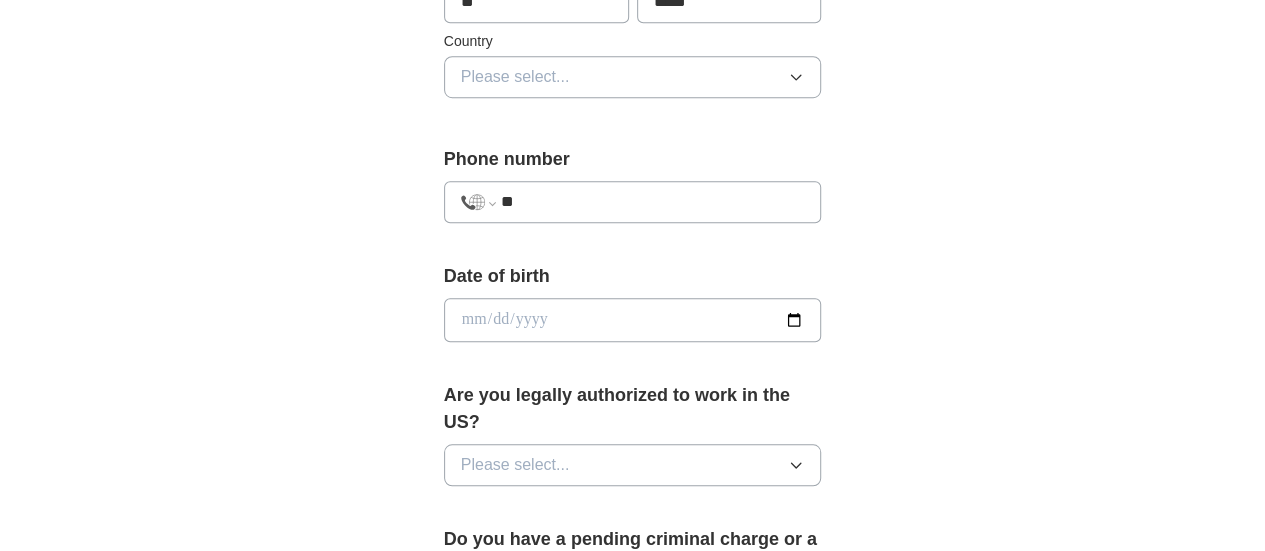 select on "**" 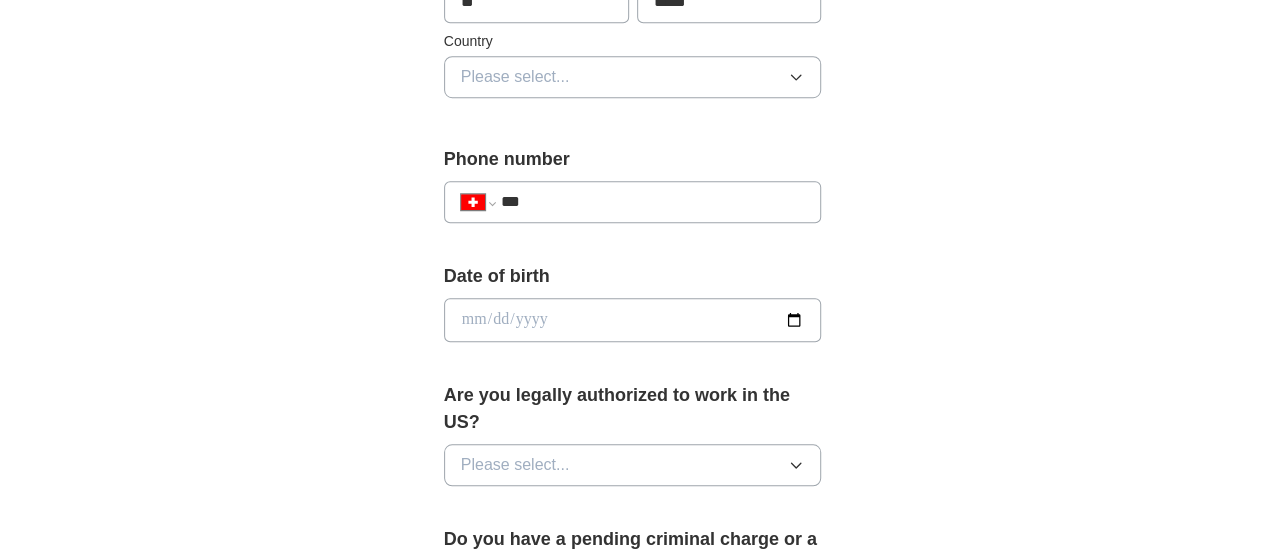 type on "**" 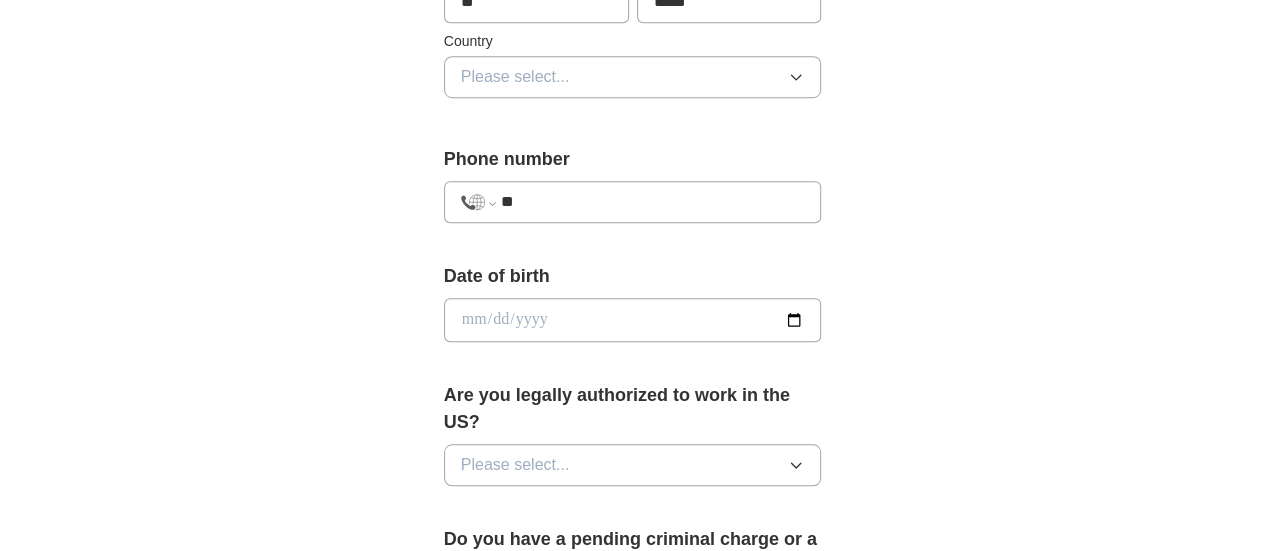 select on "**" 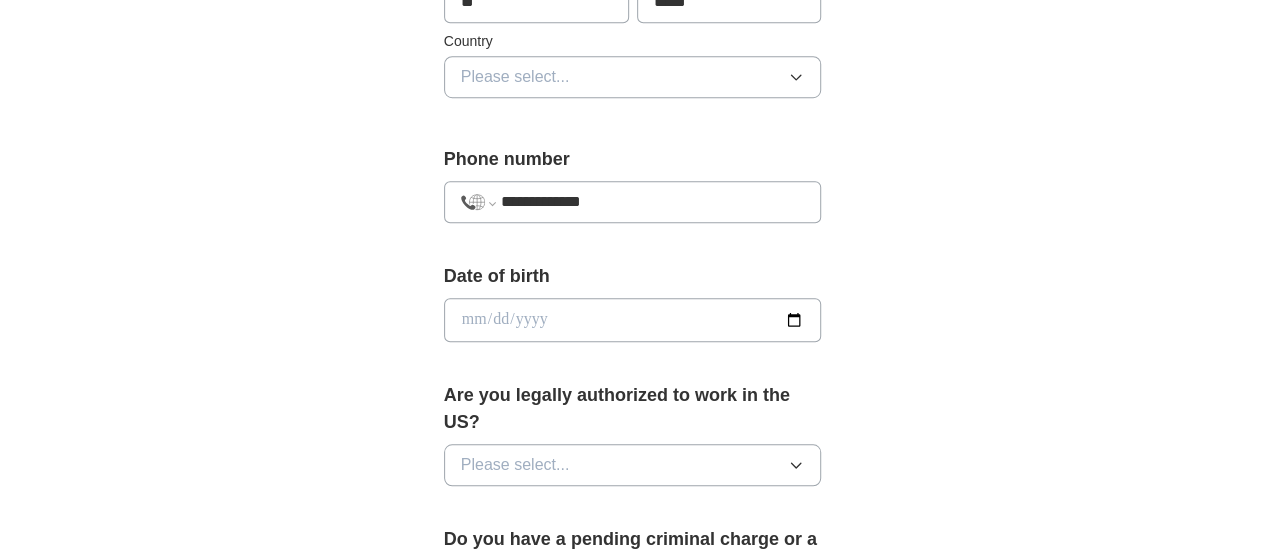 type on "**********" 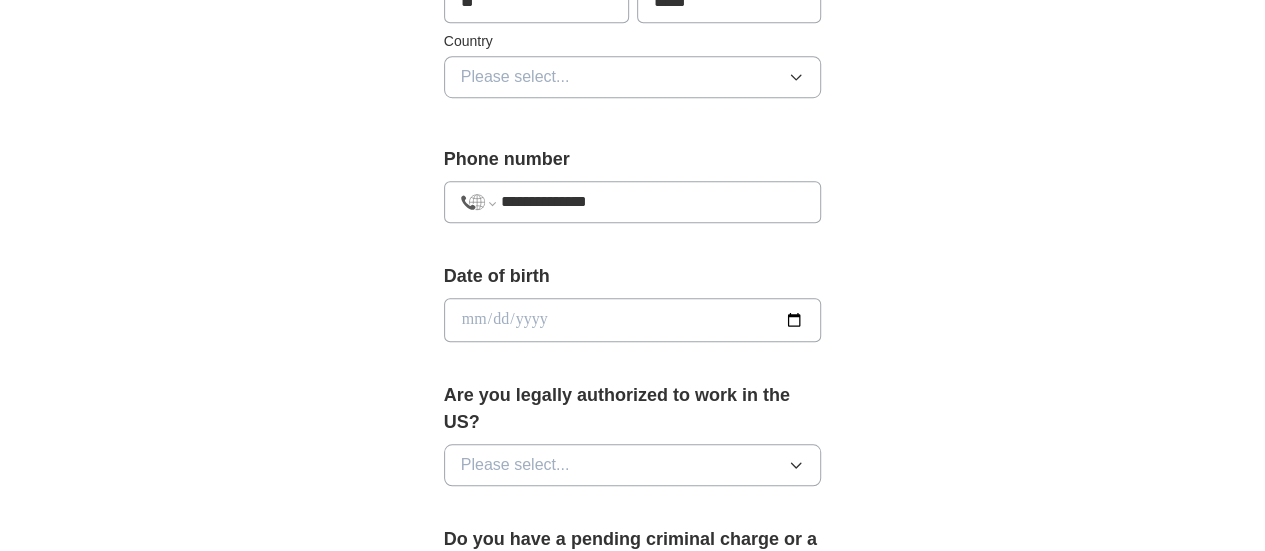 select on "**" 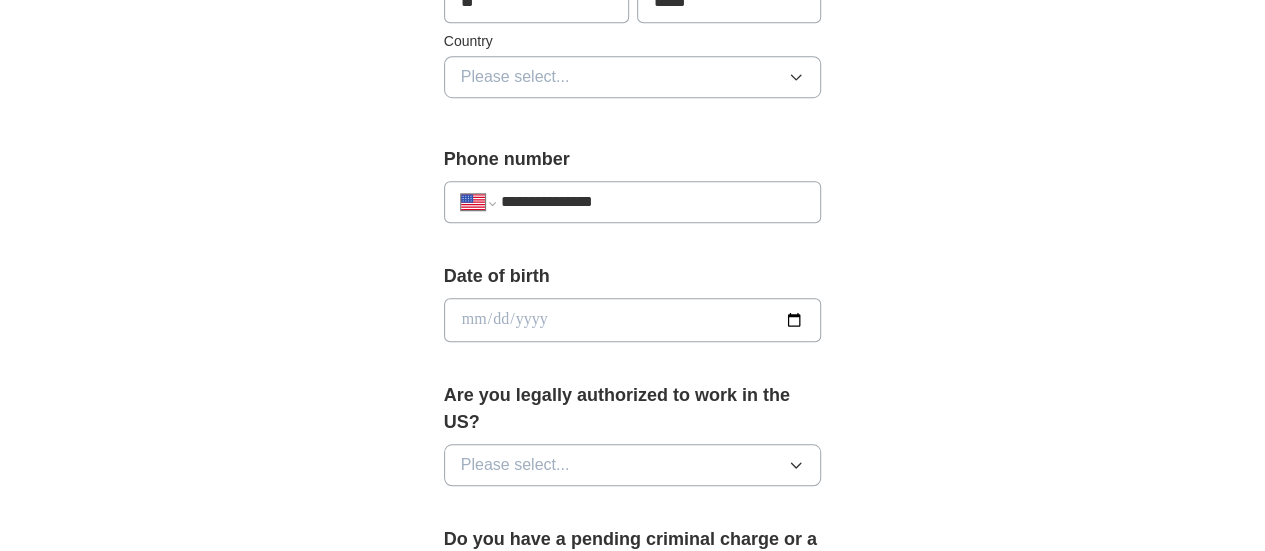 type on "**********" 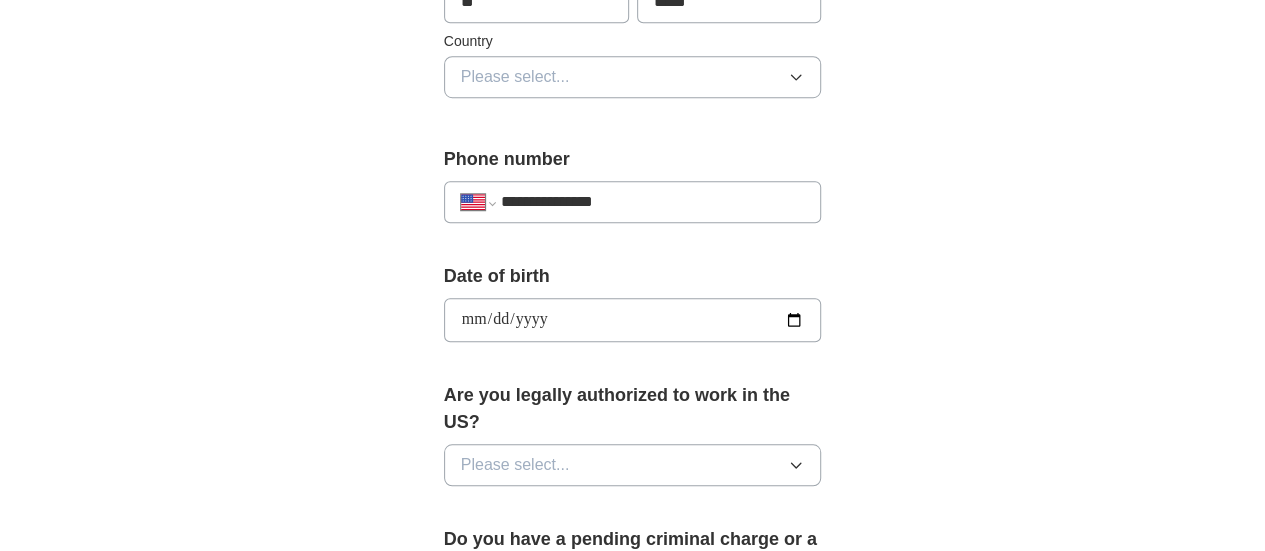 type on "**********" 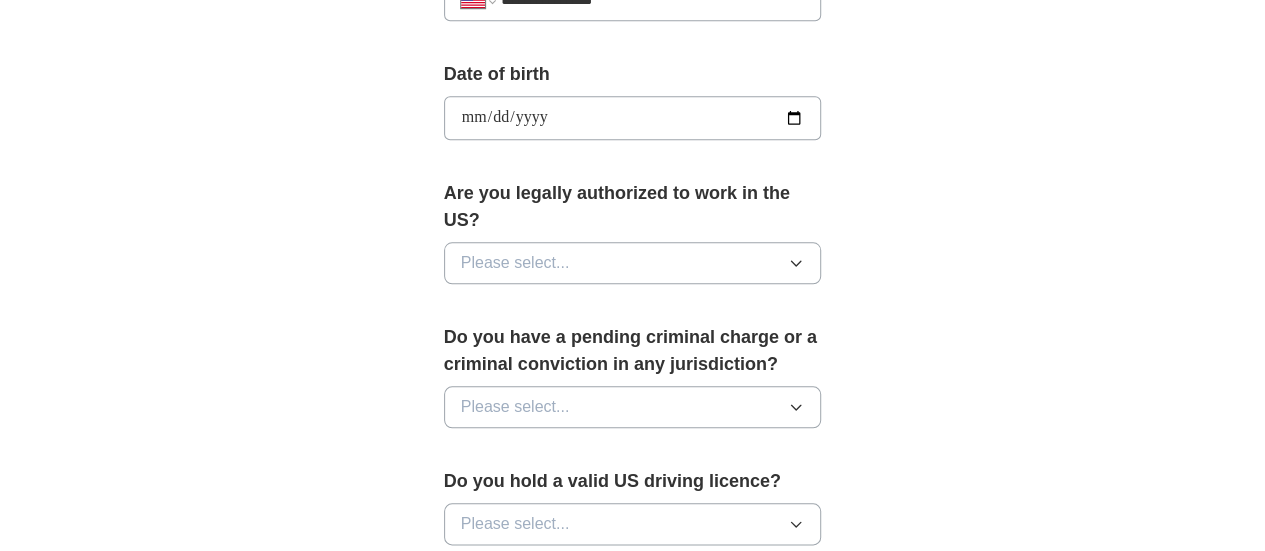 scroll, scrollTop: 908, scrollLeft: 0, axis: vertical 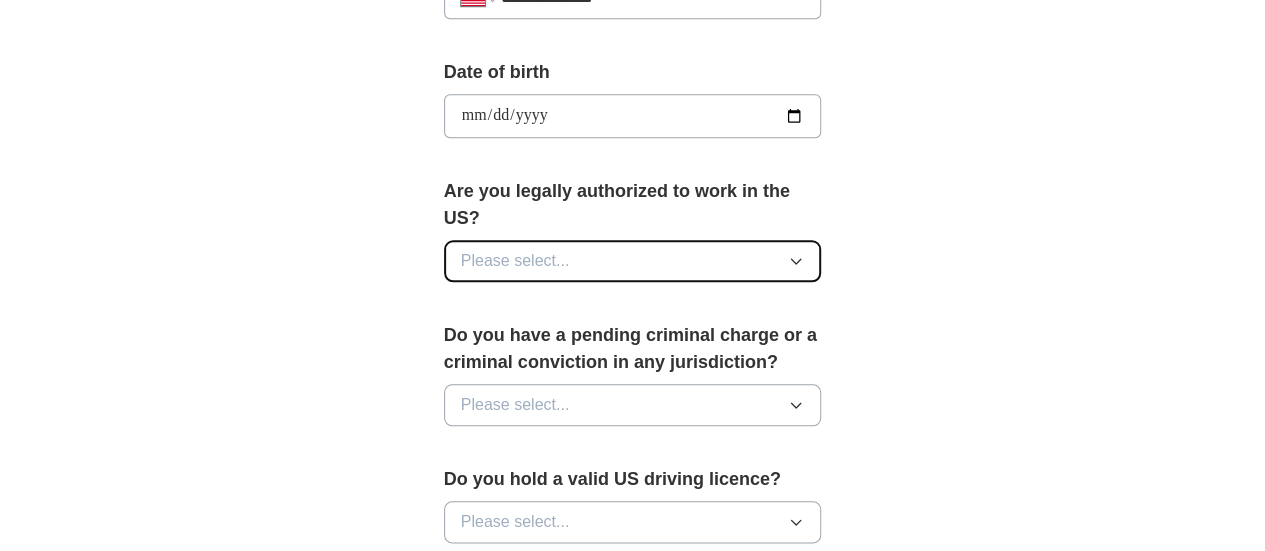 click 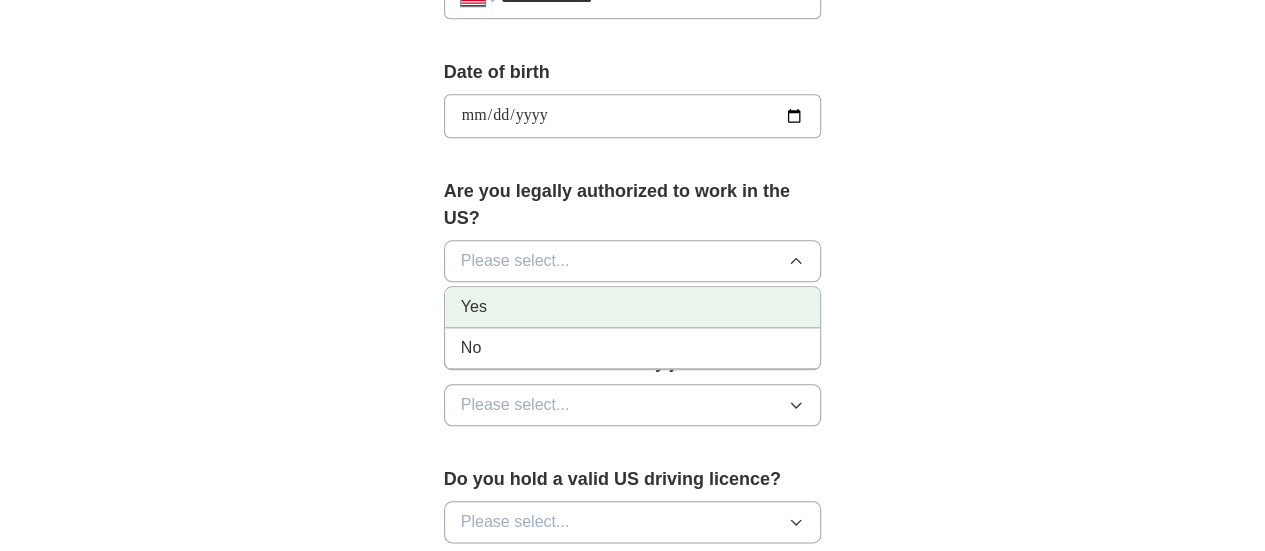 click on "Yes" at bounding box center [633, 307] 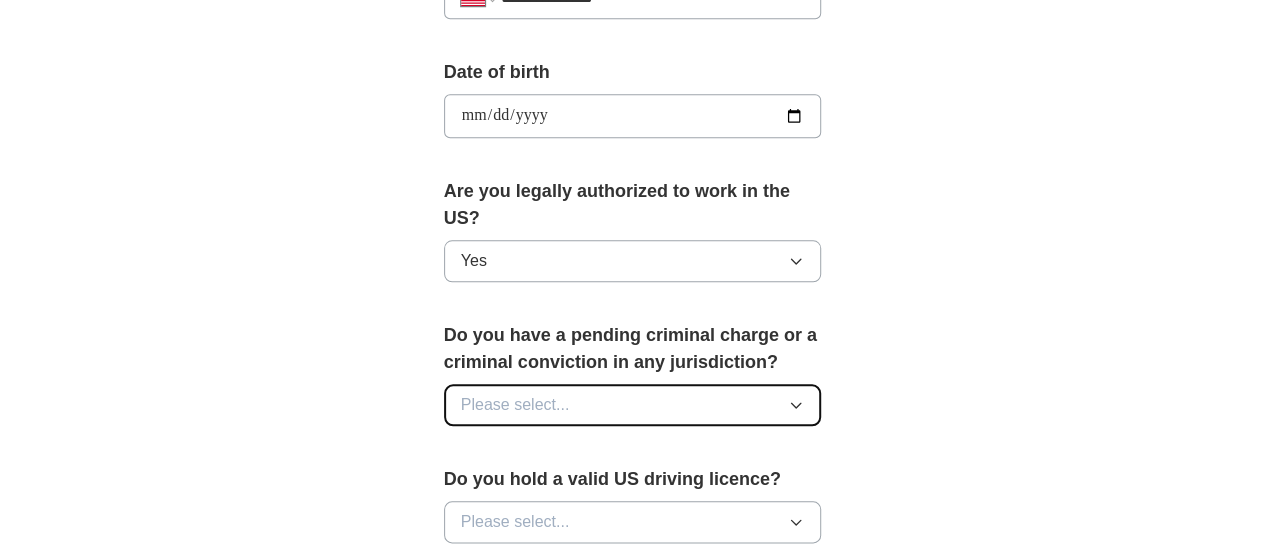 click on "Please select..." at bounding box center (633, 405) 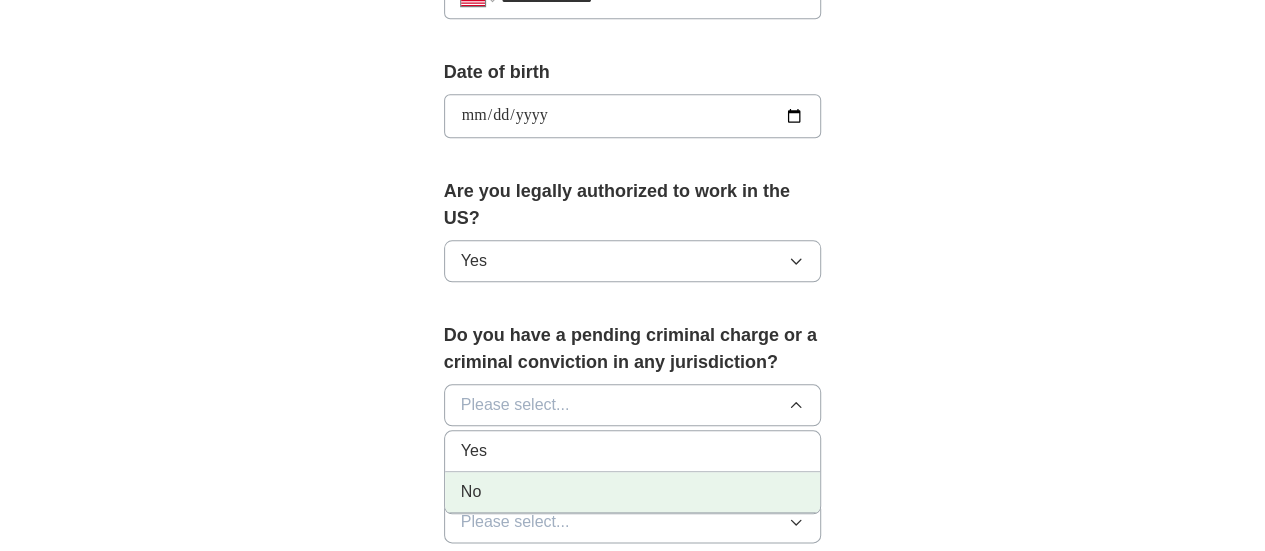 click on "No" at bounding box center [633, 492] 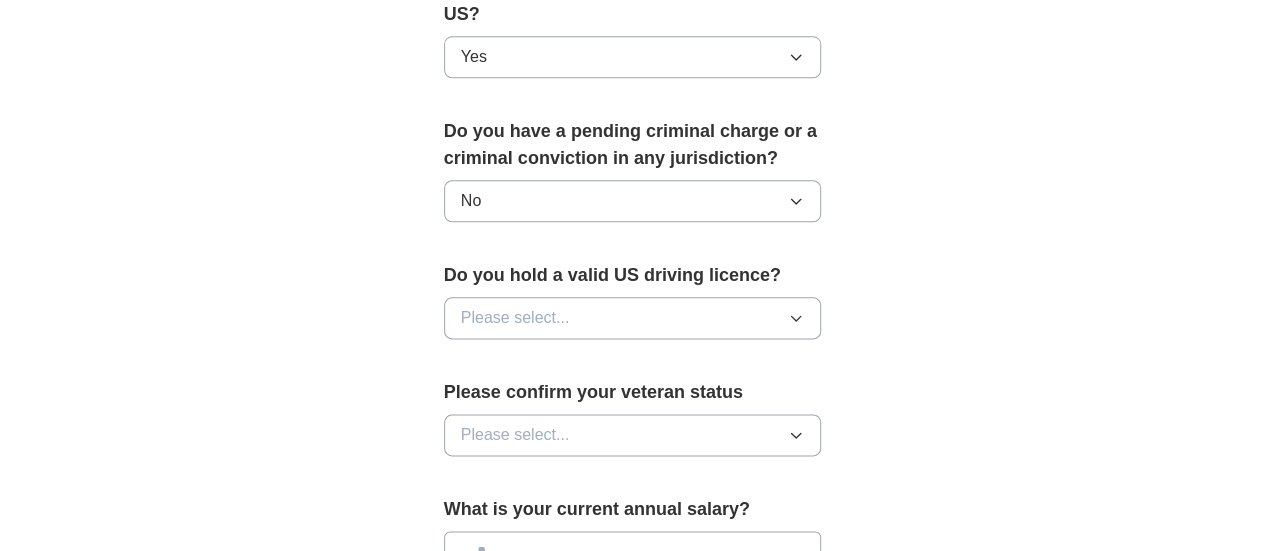 scroll, scrollTop: 1156, scrollLeft: 0, axis: vertical 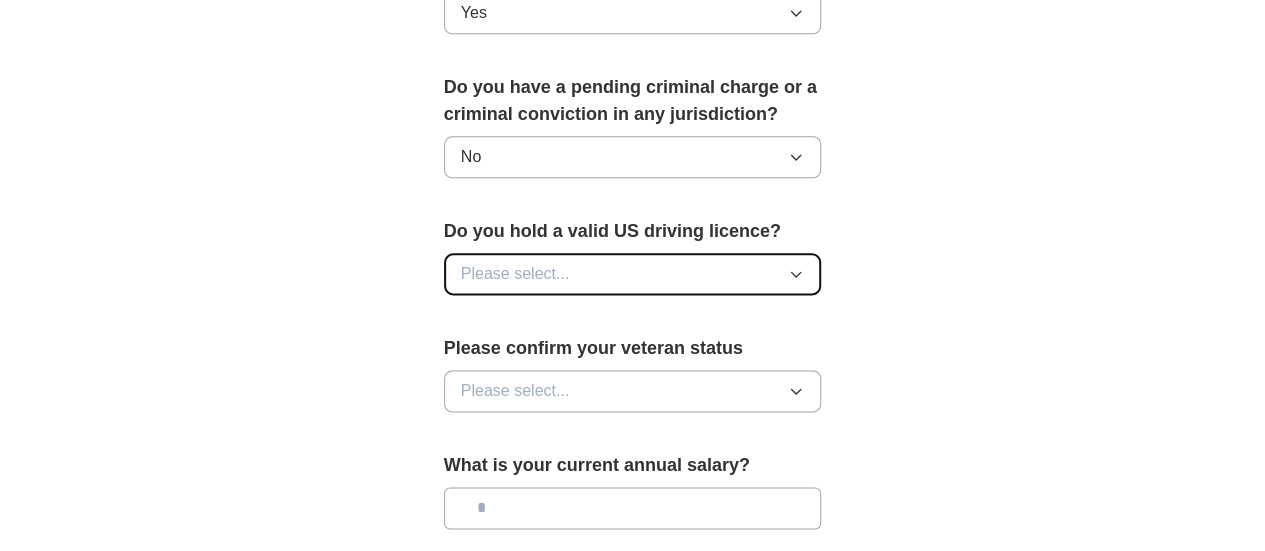 click on "Please select..." at bounding box center (633, 274) 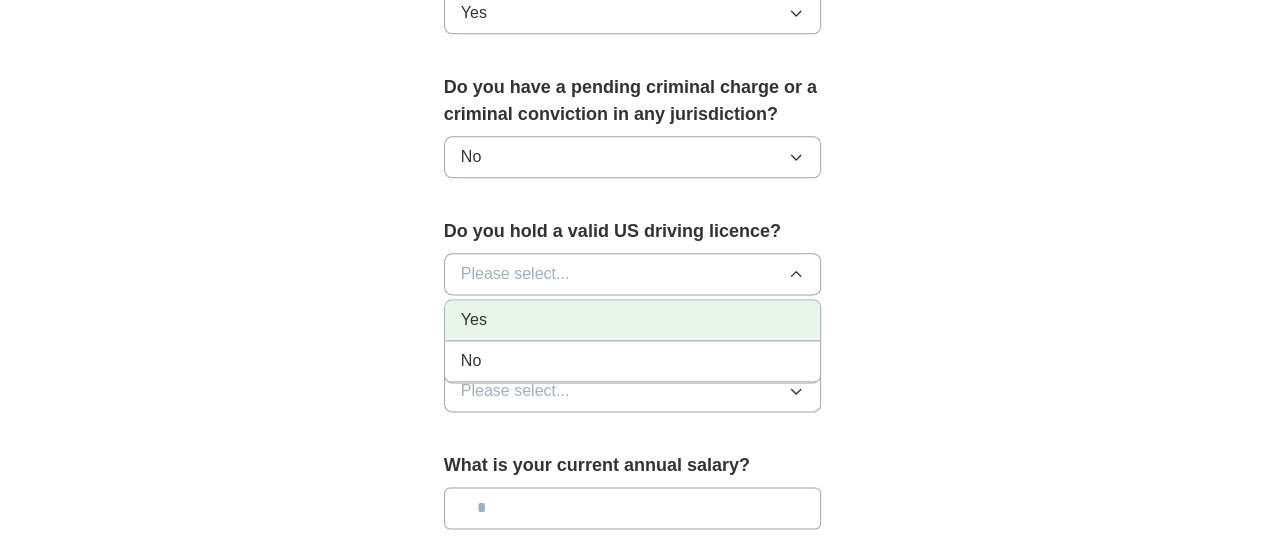 click on "Yes" at bounding box center (633, 320) 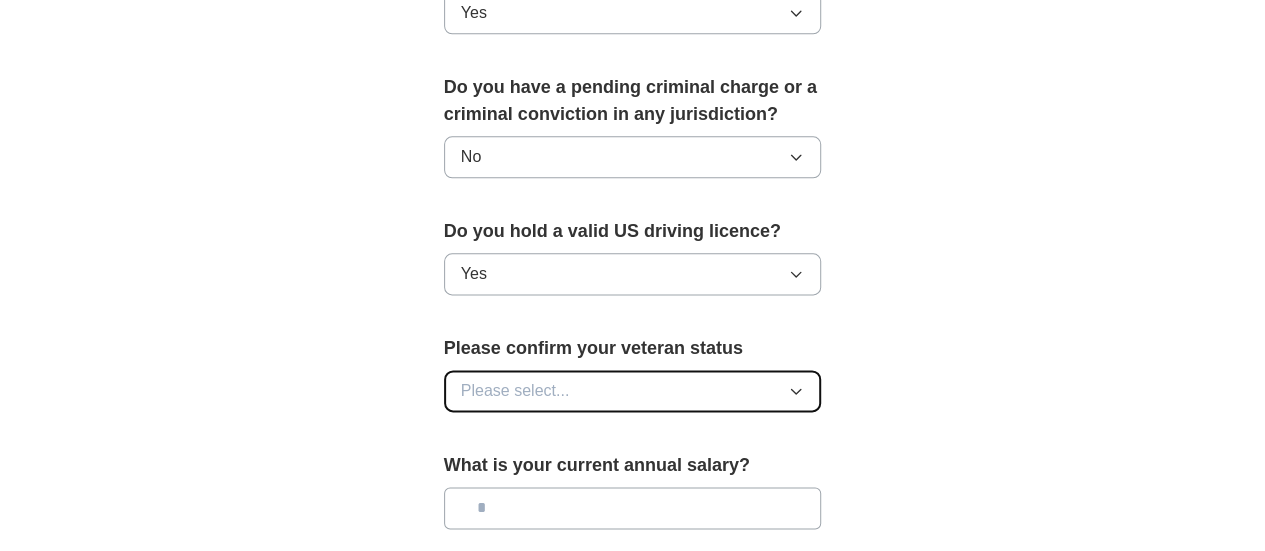 click on "Please select..." at bounding box center (633, 391) 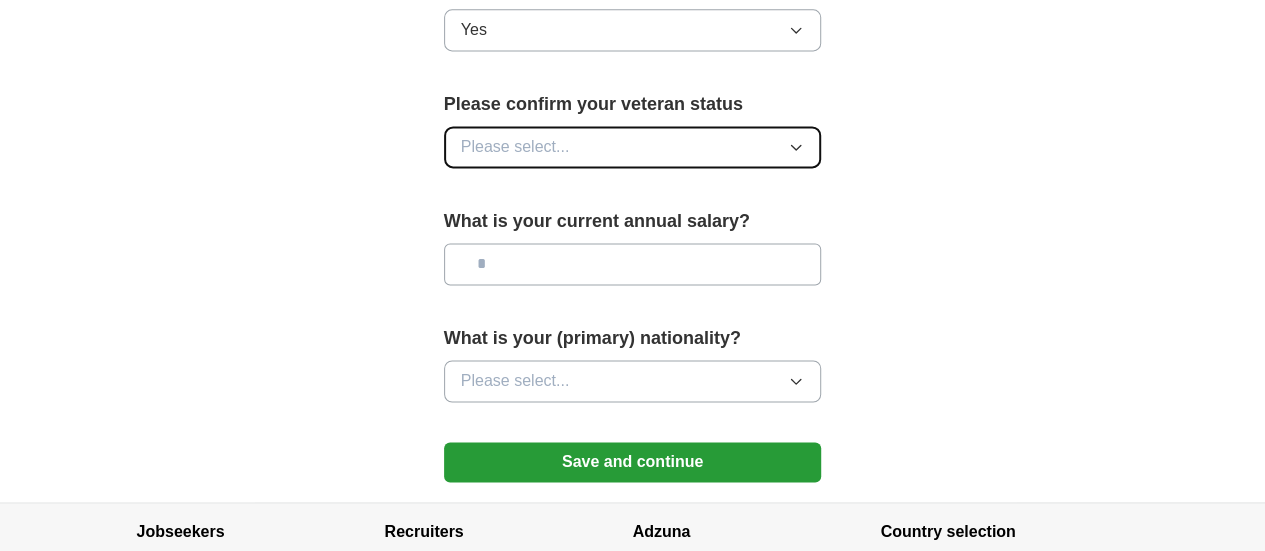 scroll, scrollTop: 1448, scrollLeft: 0, axis: vertical 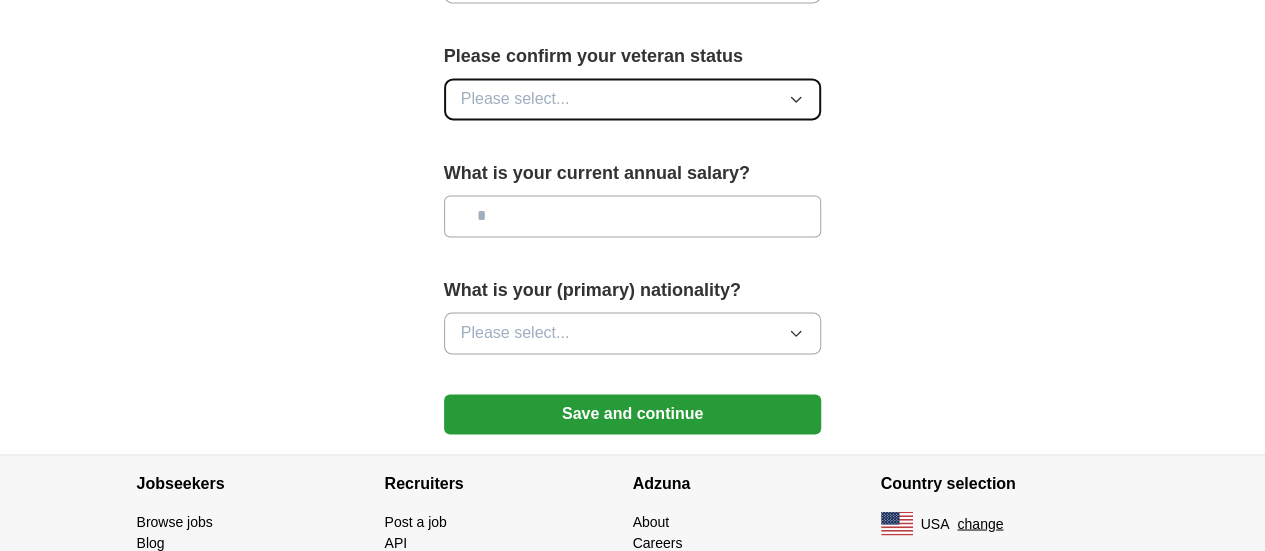 click on "Please select..." at bounding box center [633, 99] 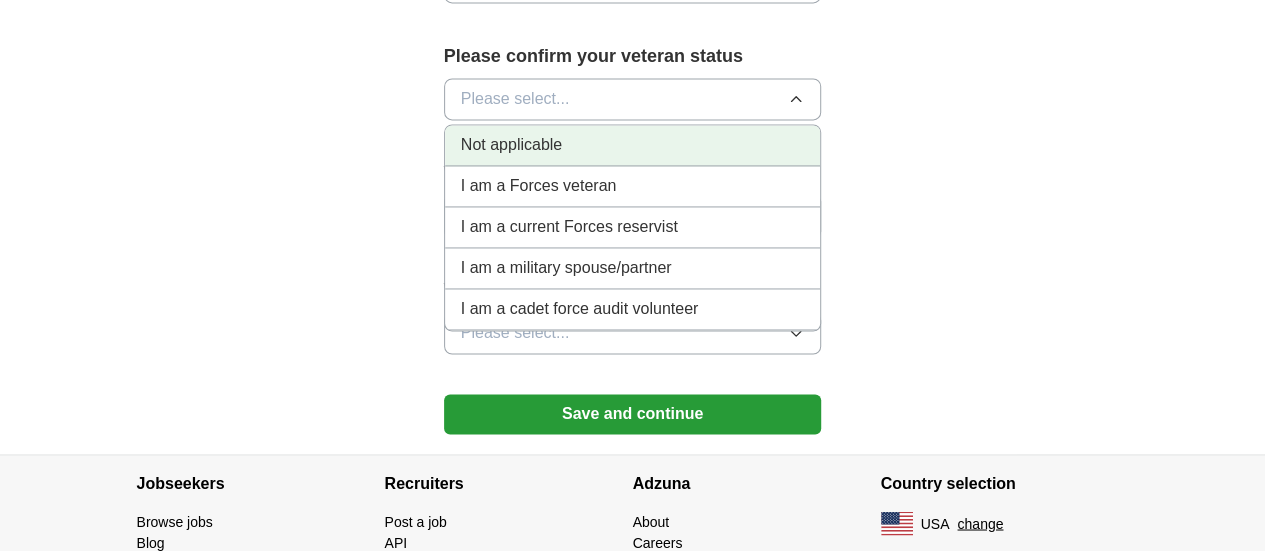 click on "Not applicable" at bounding box center [633, 145] 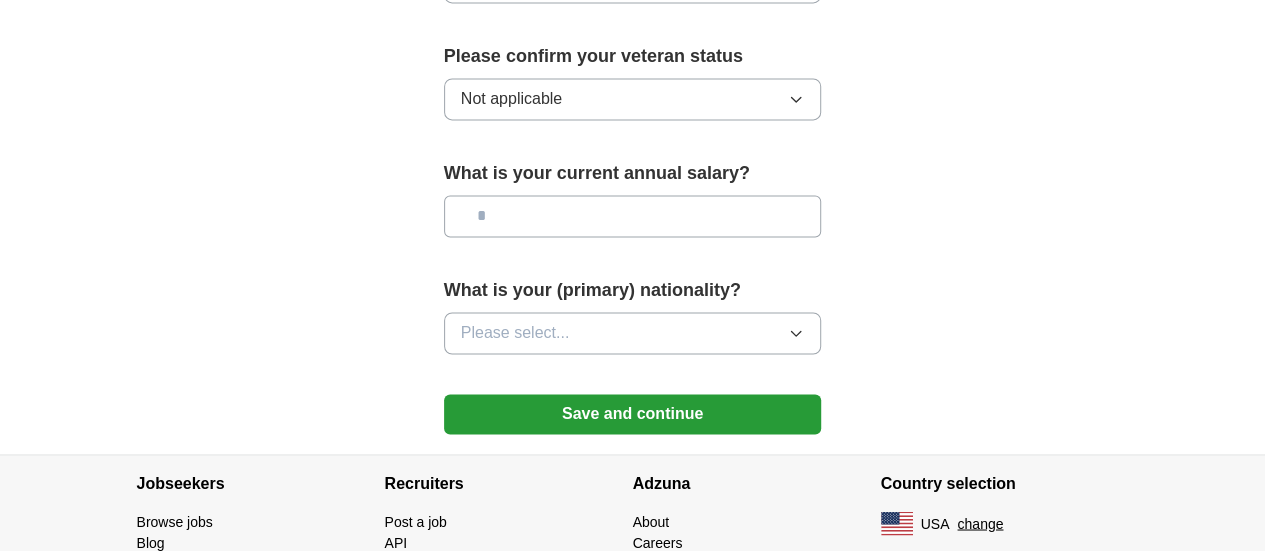 click at bounding box center [633, 216] 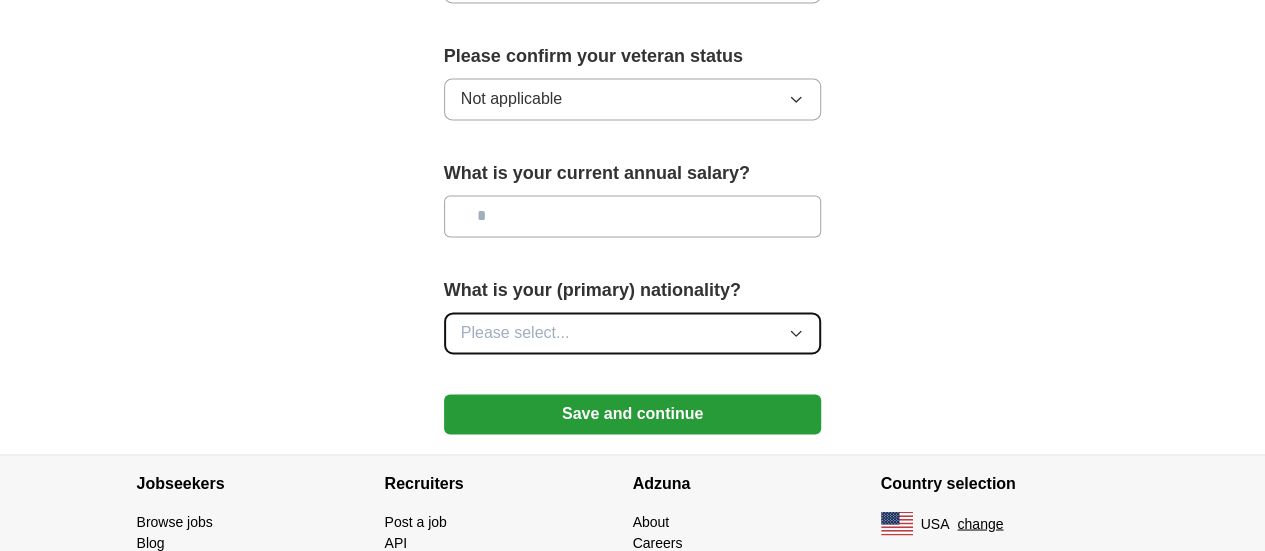 click on "Please select..." at bounding box center [633, 333] 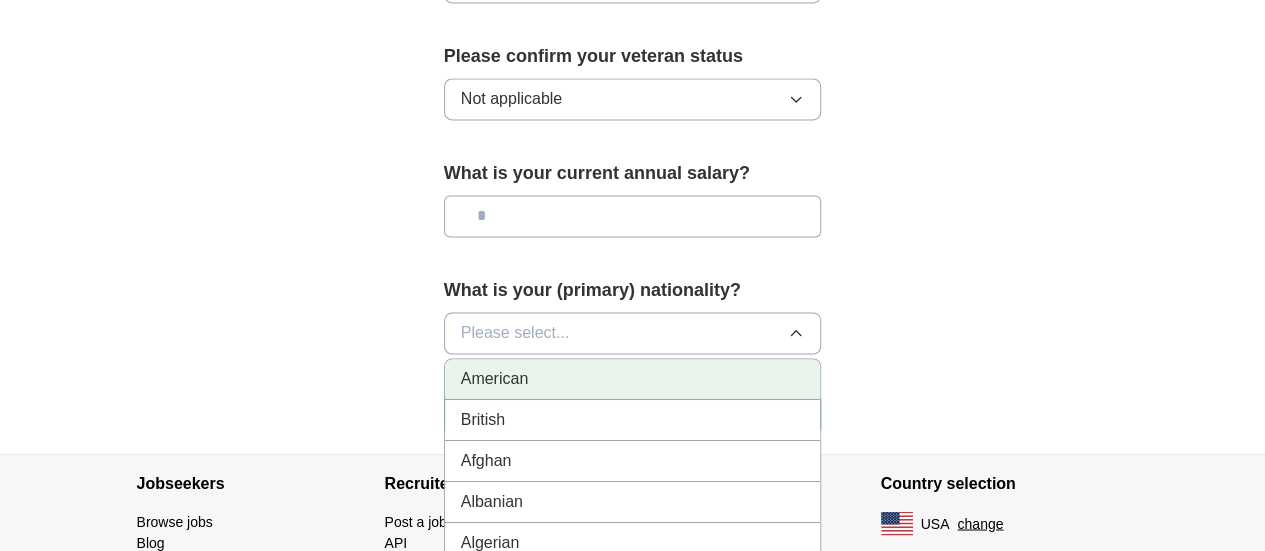 click on "American" at bounding box center [633, 379] 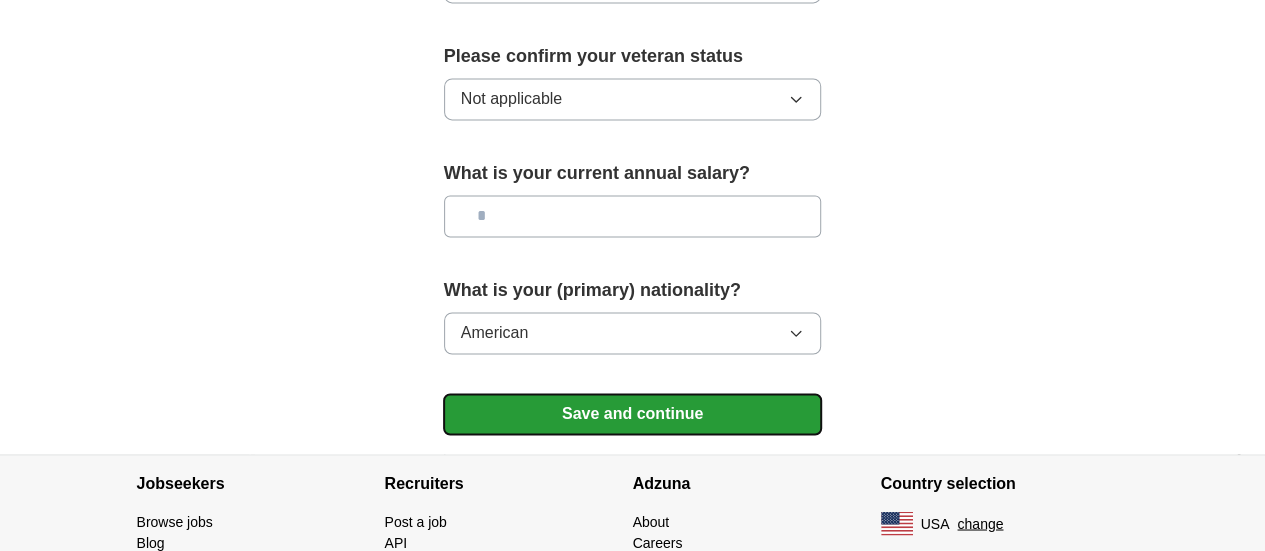 click on "Save and continue" at bounding box center (633, 414) 